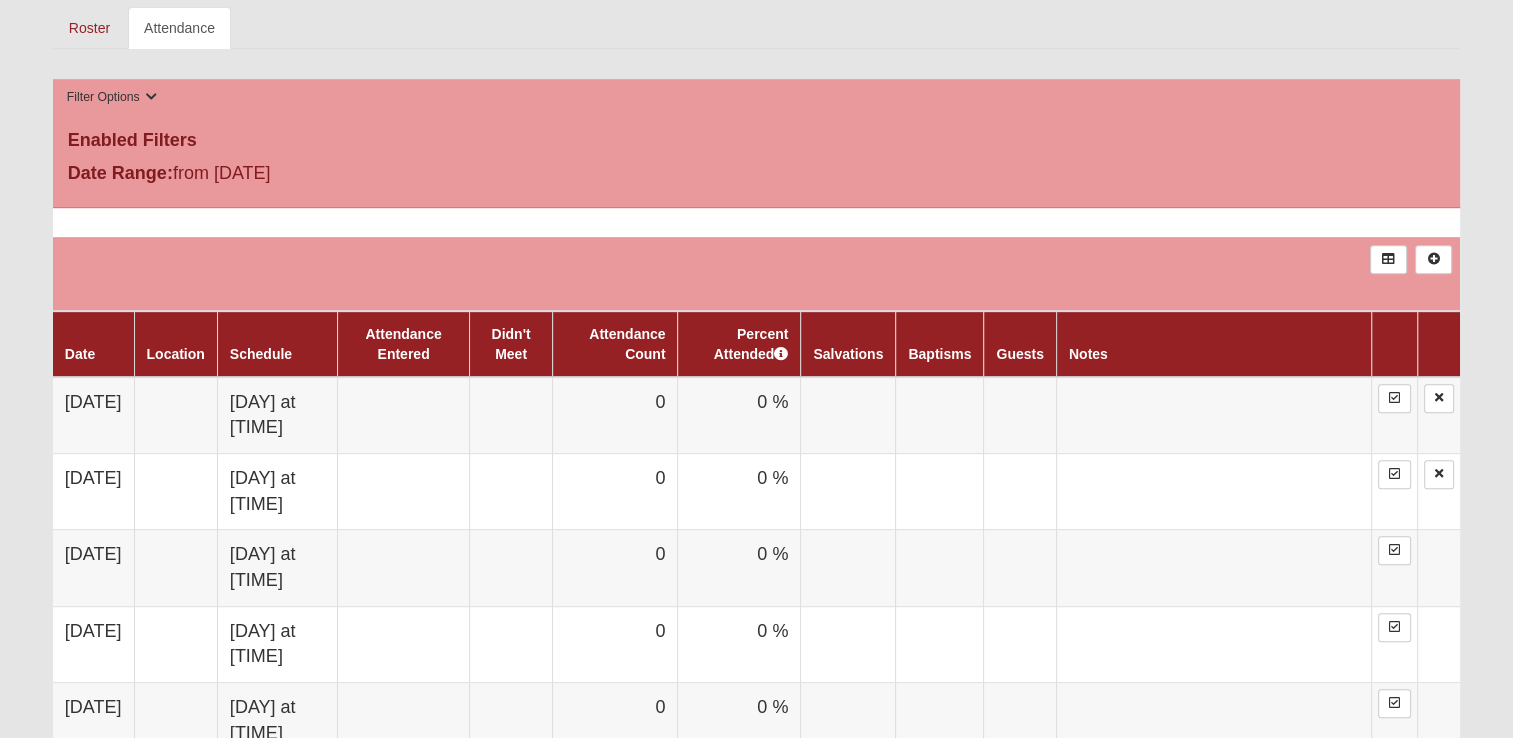 scroll, scrollTop: 800, scrollLeft: 0, axis: vertical 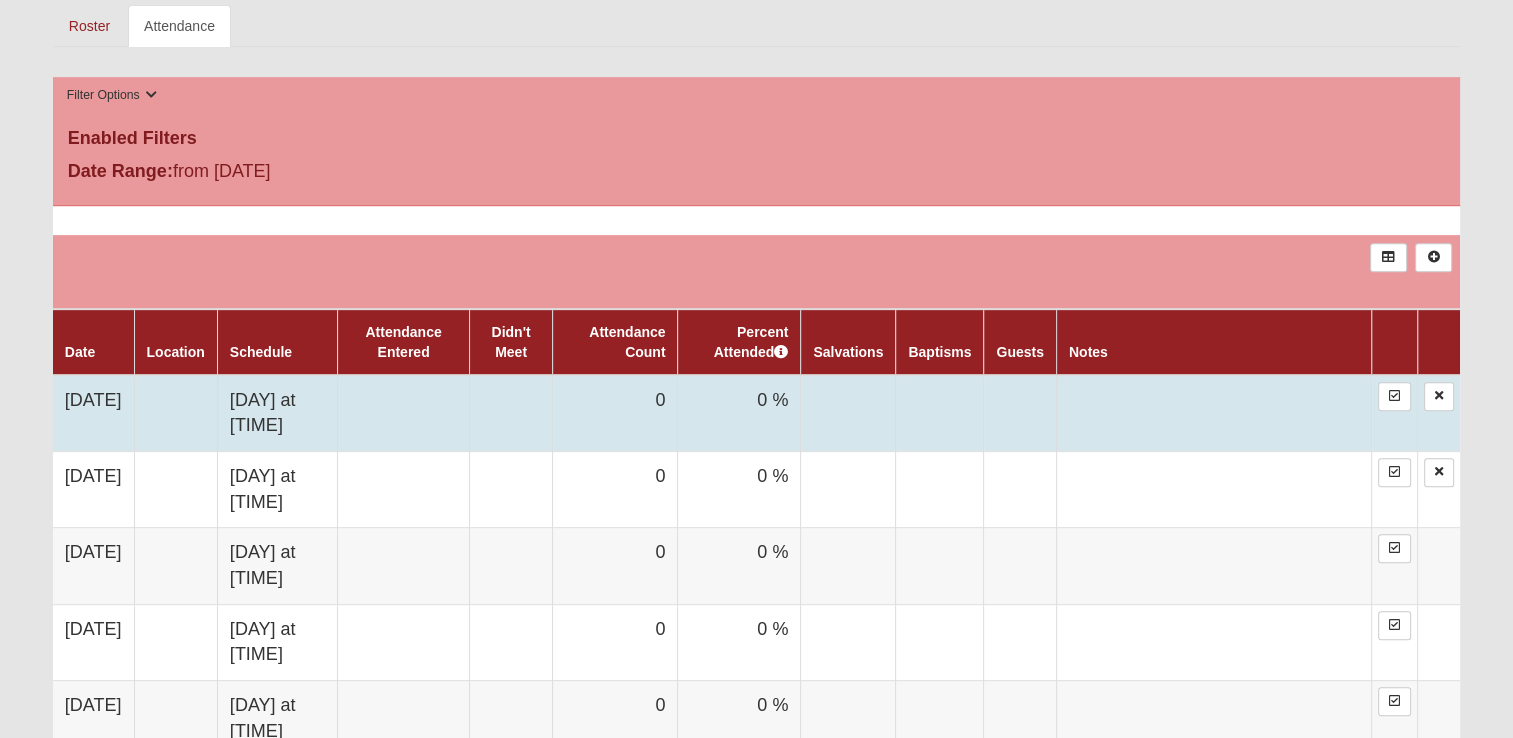 click on "0" at bounding box center [615, 413] 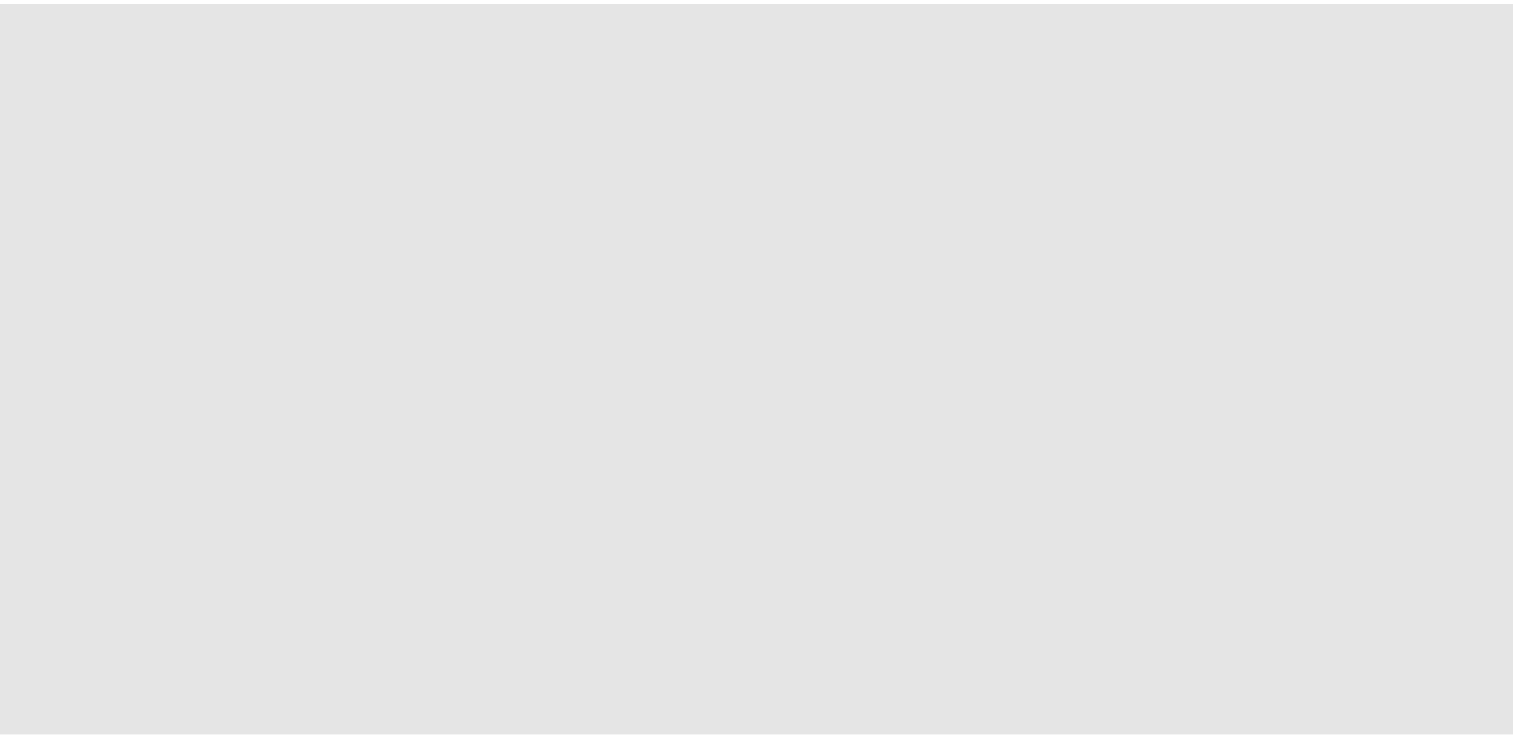 scroll, scrollTop: 0, scrollLeft: 0, axis: both 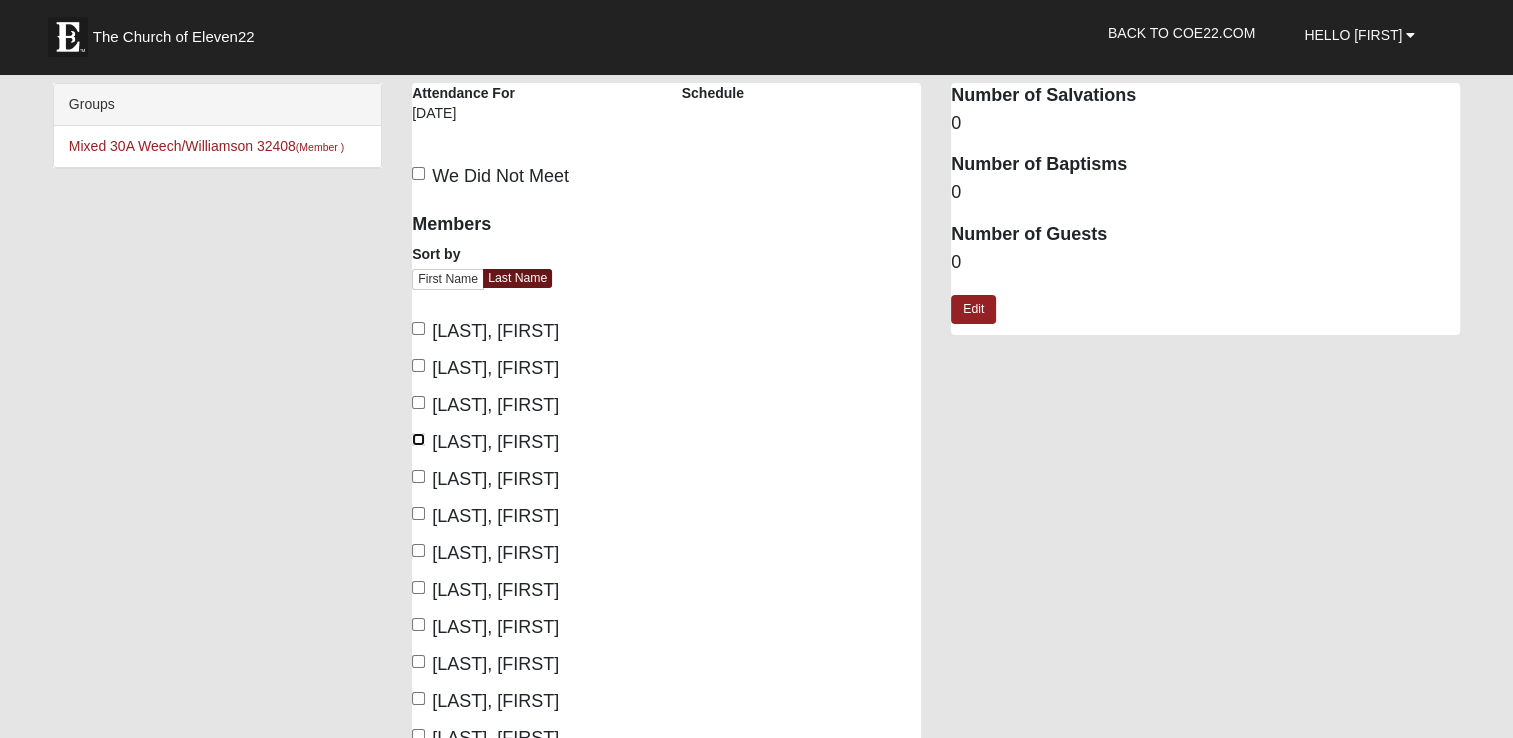 click on "Ganske, Greg" at bounding box center [418, 439] 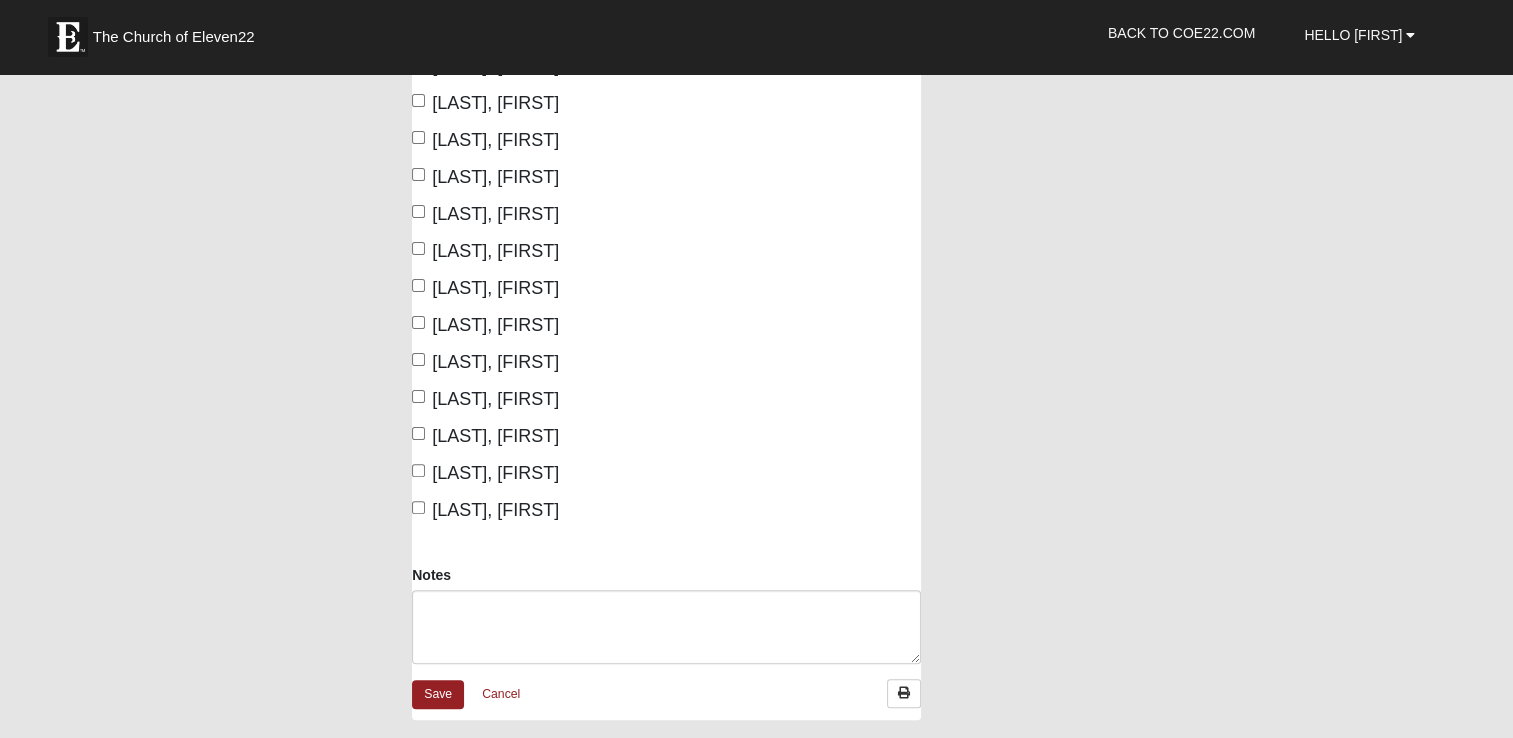 scroll, scrollTop: 500, scrollLeft: 0, axis: vertical 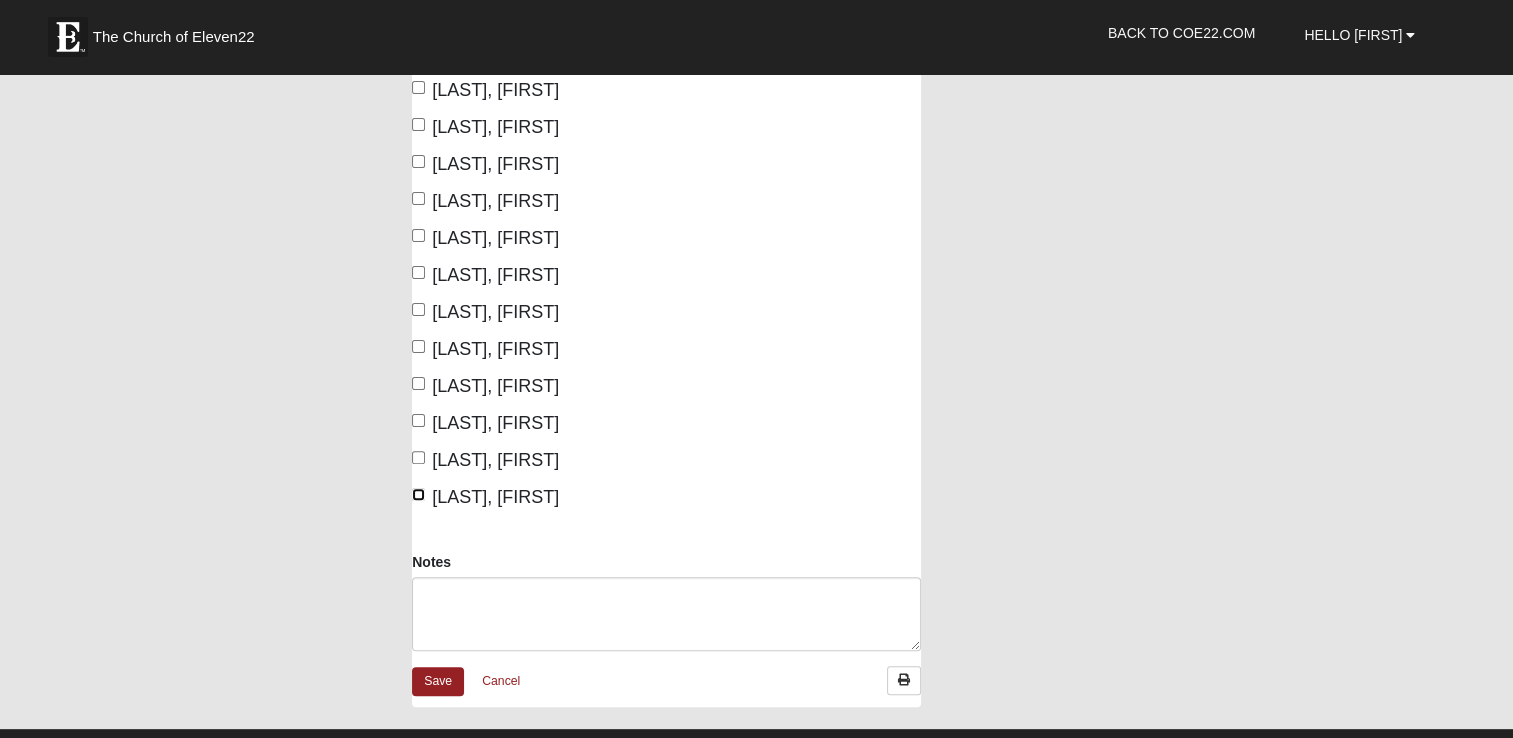 click on "[LAST], [FIRST]" at bounding box center [418, 494] 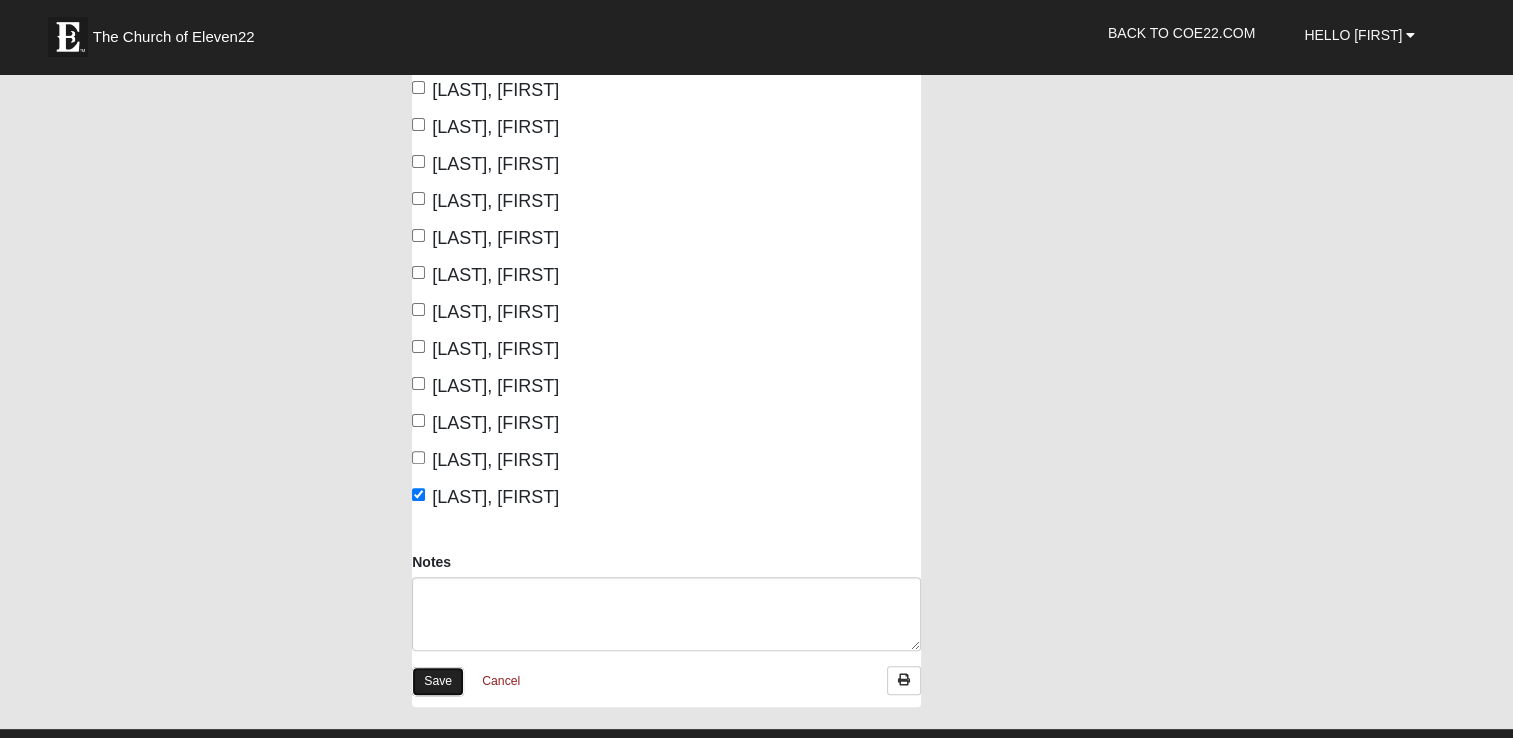 click on "Save" at bounding box center [438, 681] 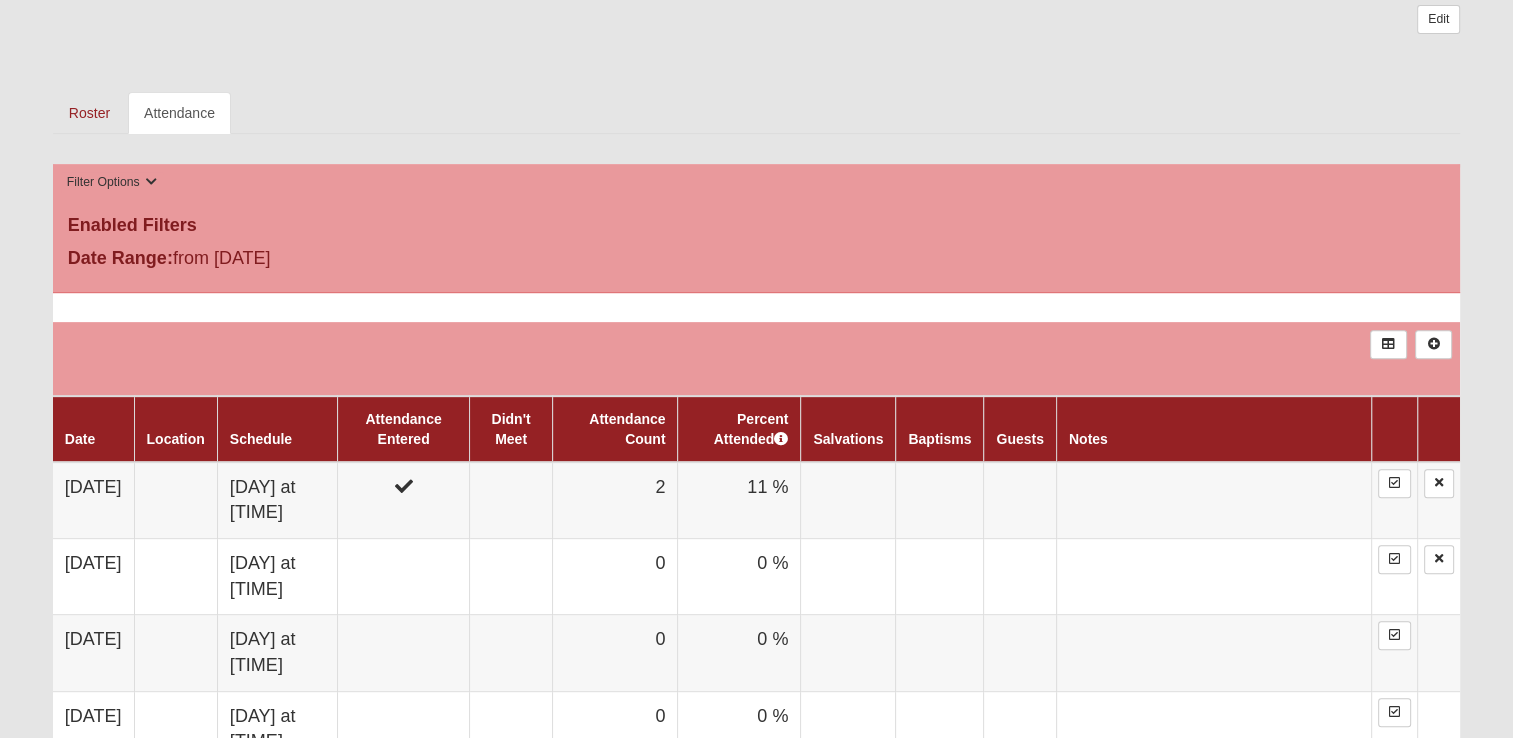 scroll, scrollTop: 800, scrollLeft: 0, axis: vertical 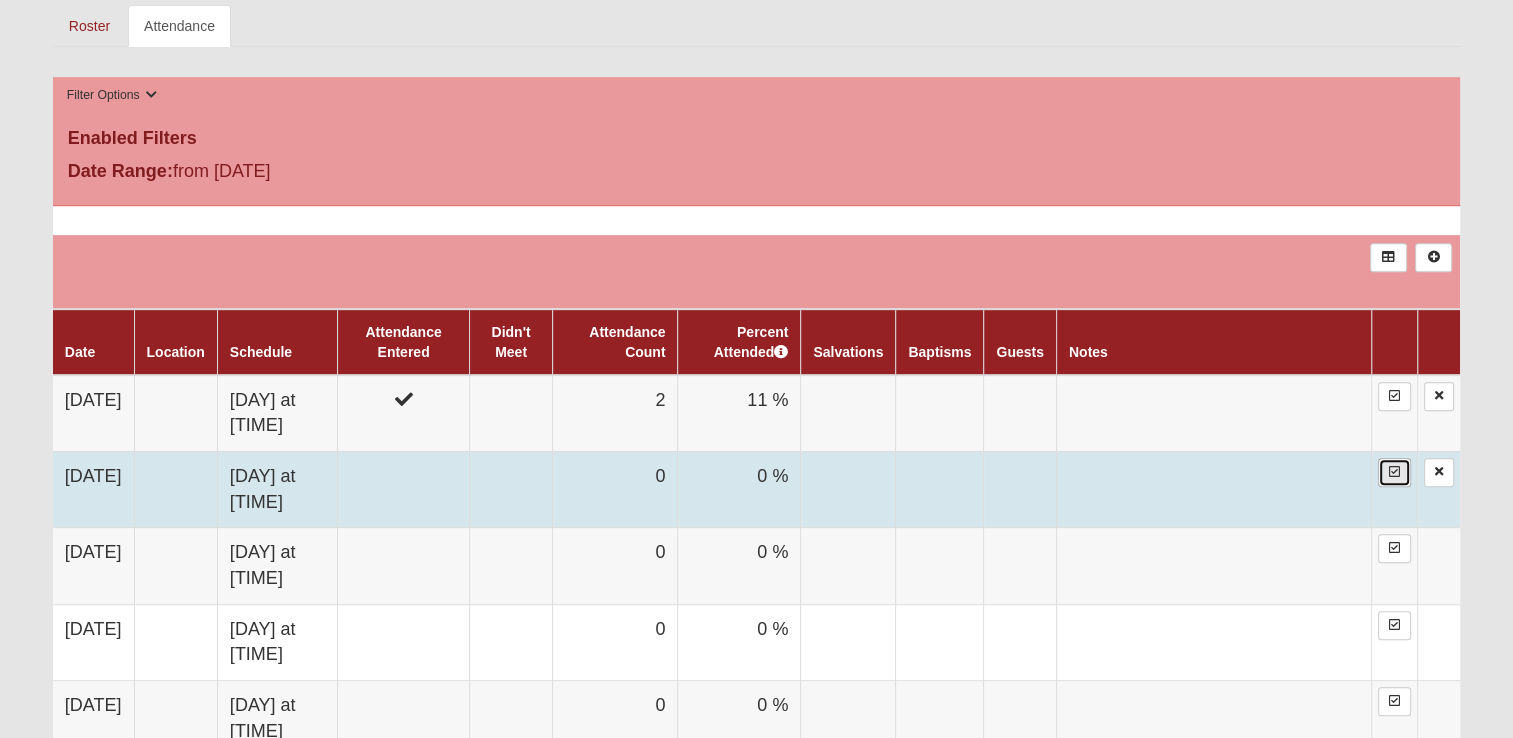 click at bounding box center (1394, 472) 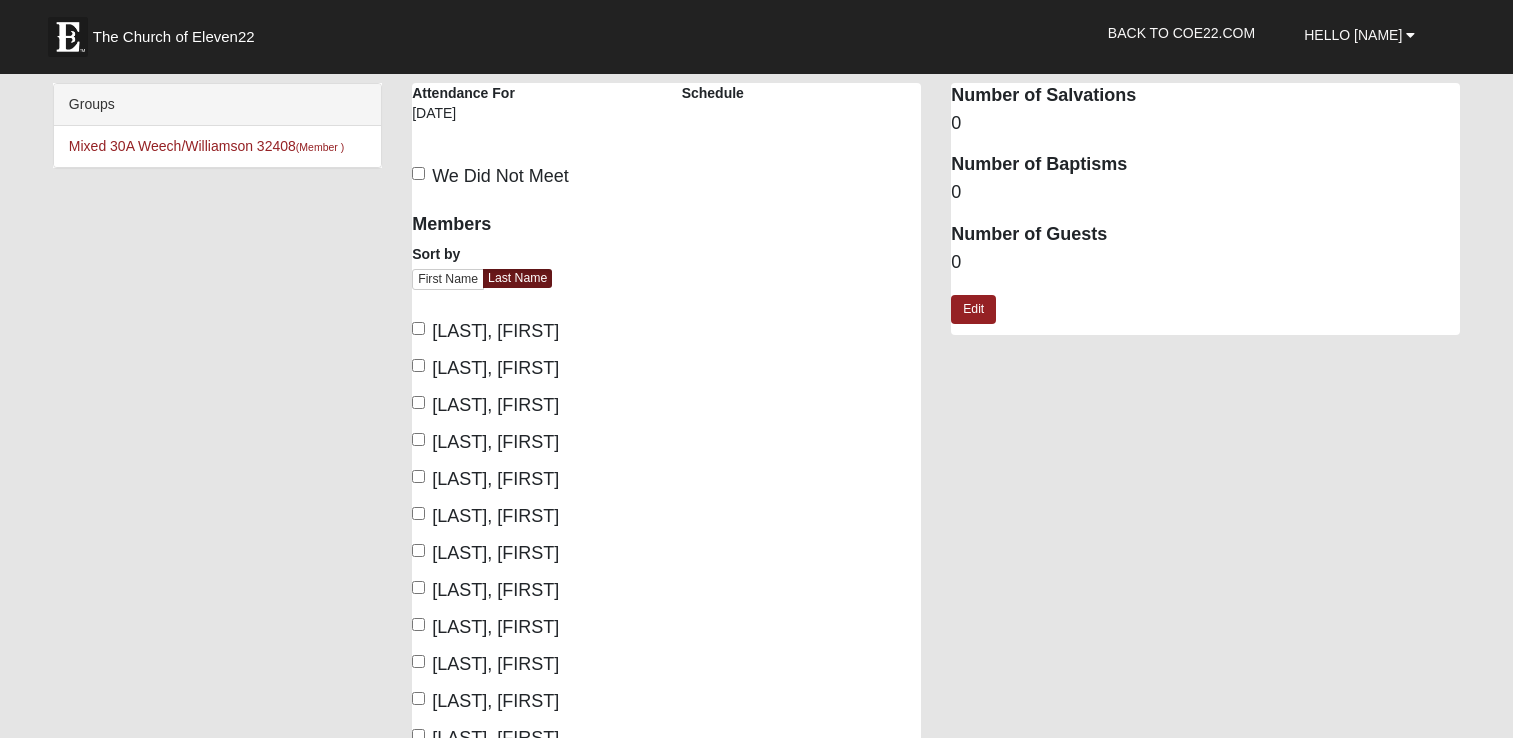 scroll, scrollTop: 0, scrollLeft: 0, axis: both 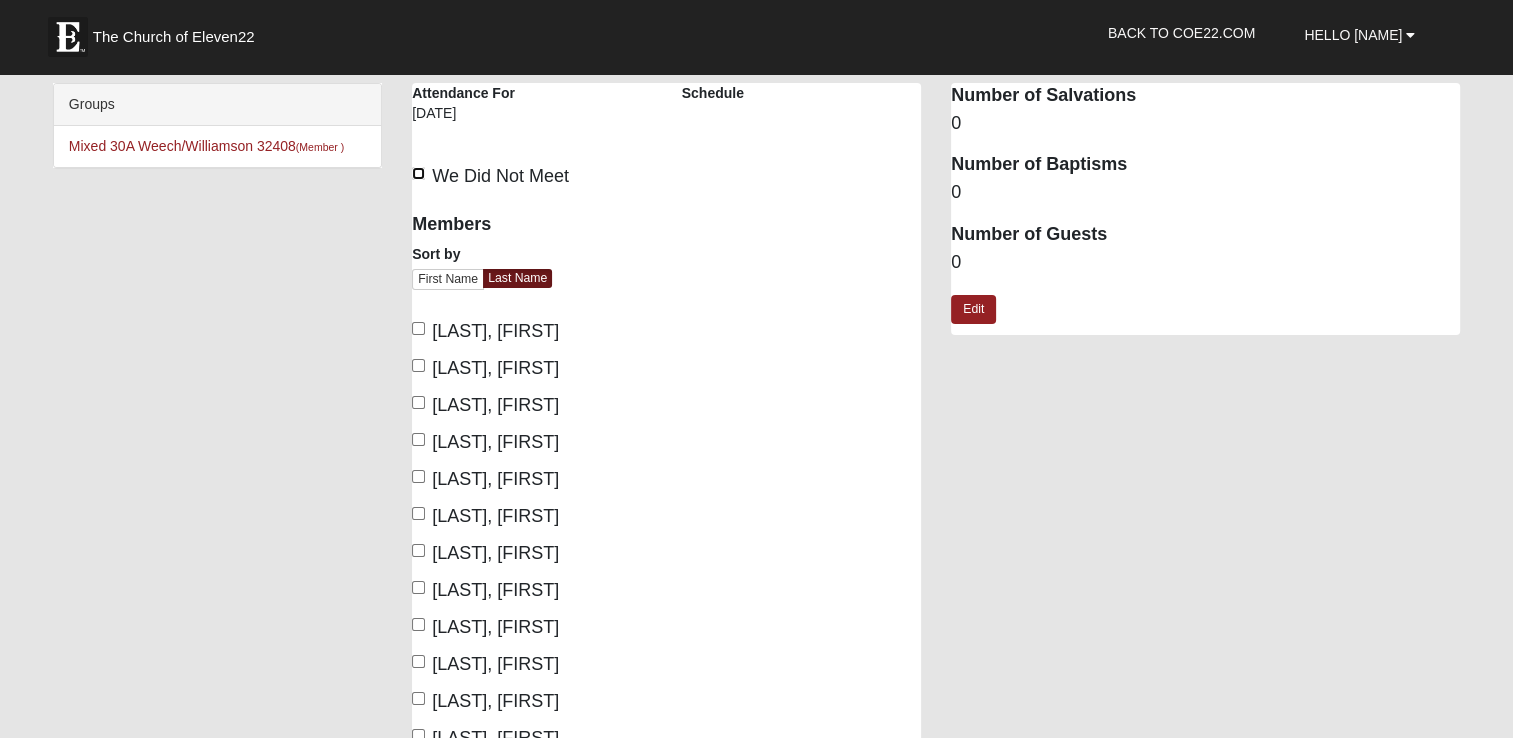 click on "We Did Not Meet" at bounding box center [418, 173] 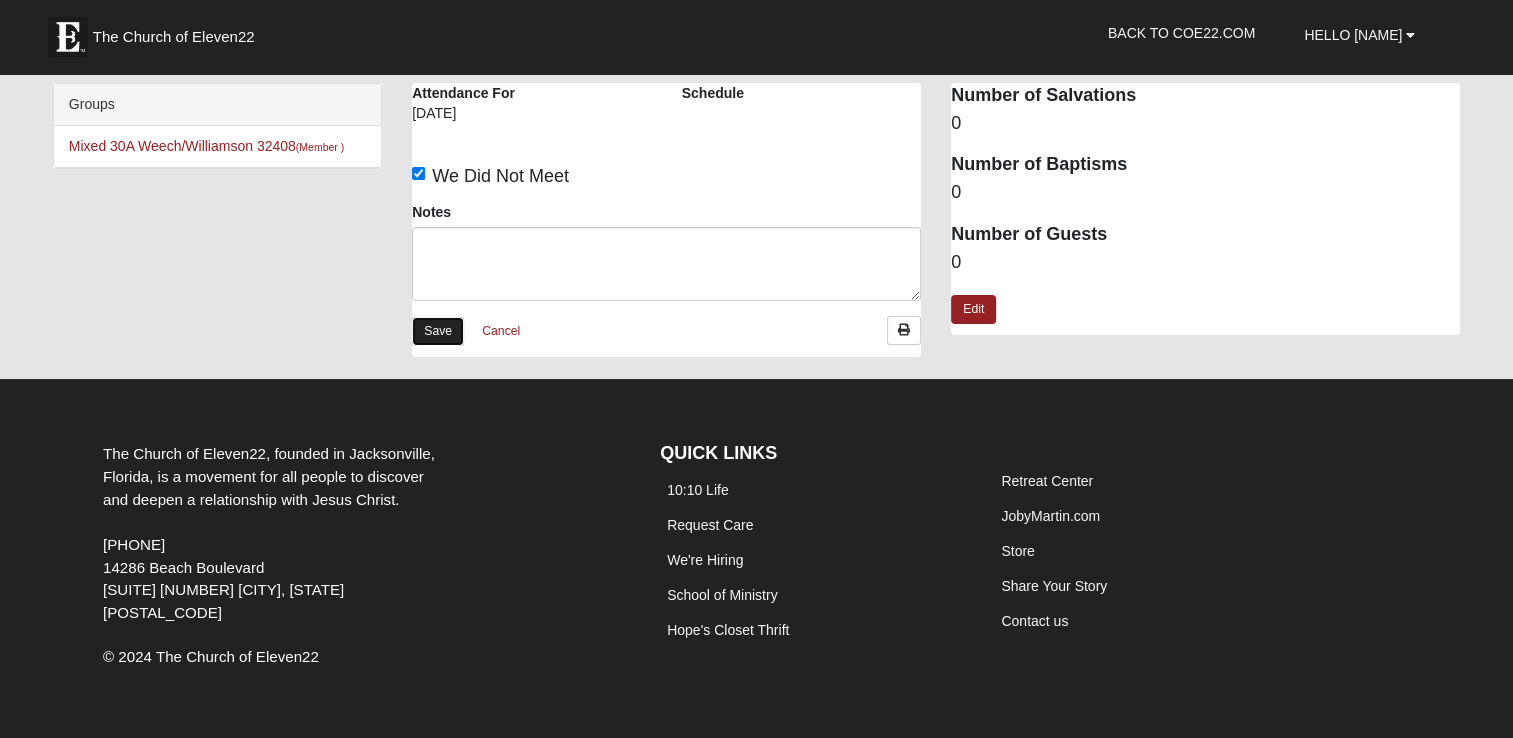 click on "Save" at bounding box center (438, 331) 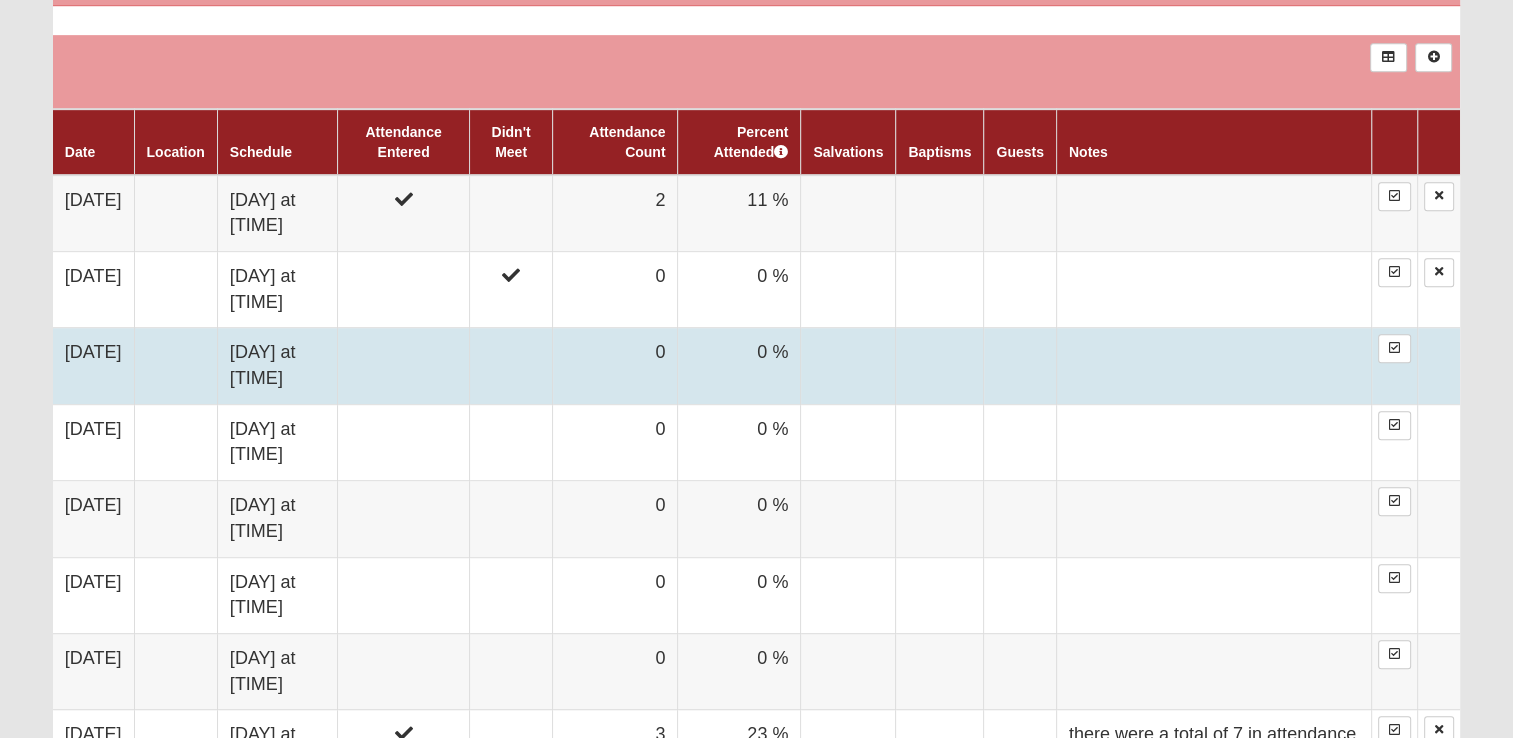 scroll, scrollTop: 1100, scrollLeft: 0, axis: vertical 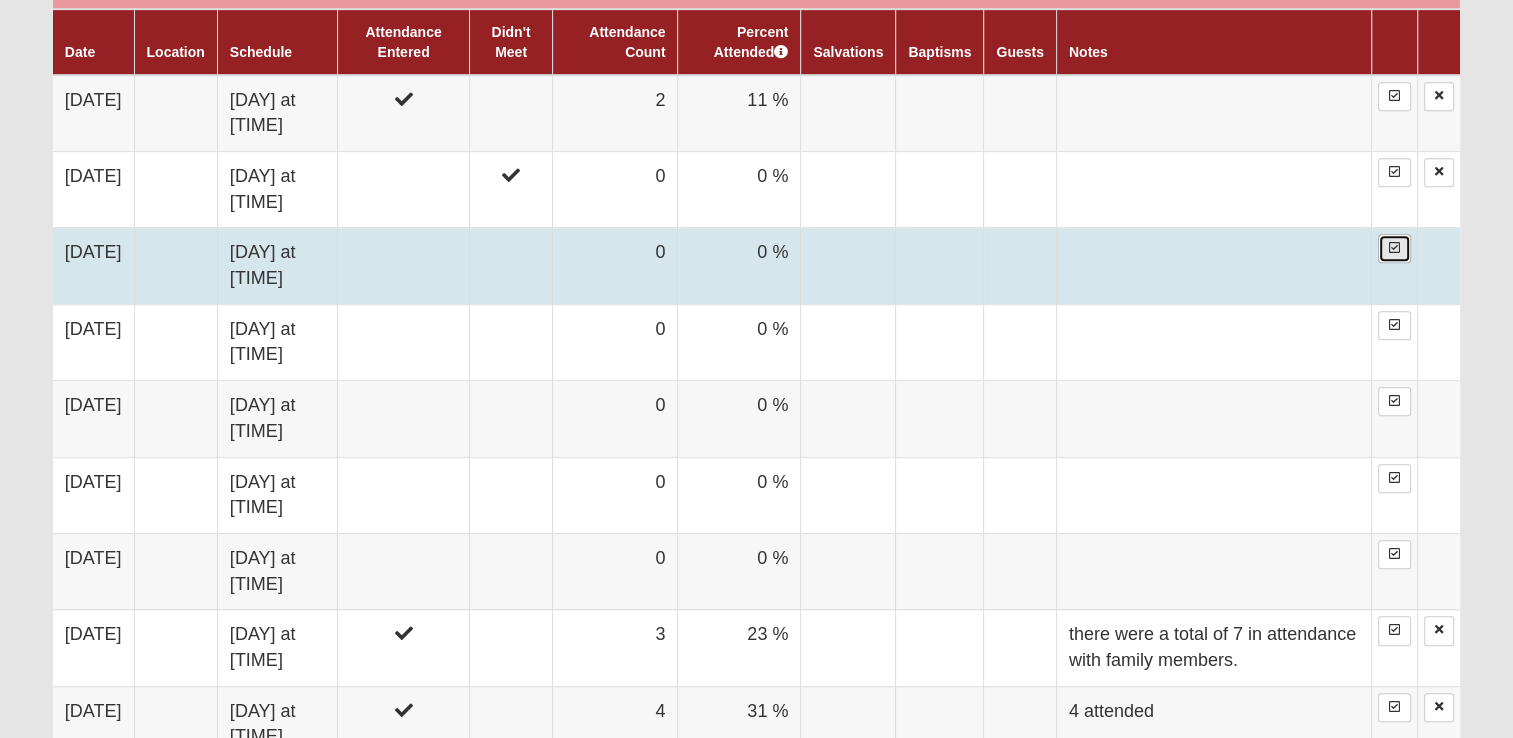 click at bounding box center [1394, 248] 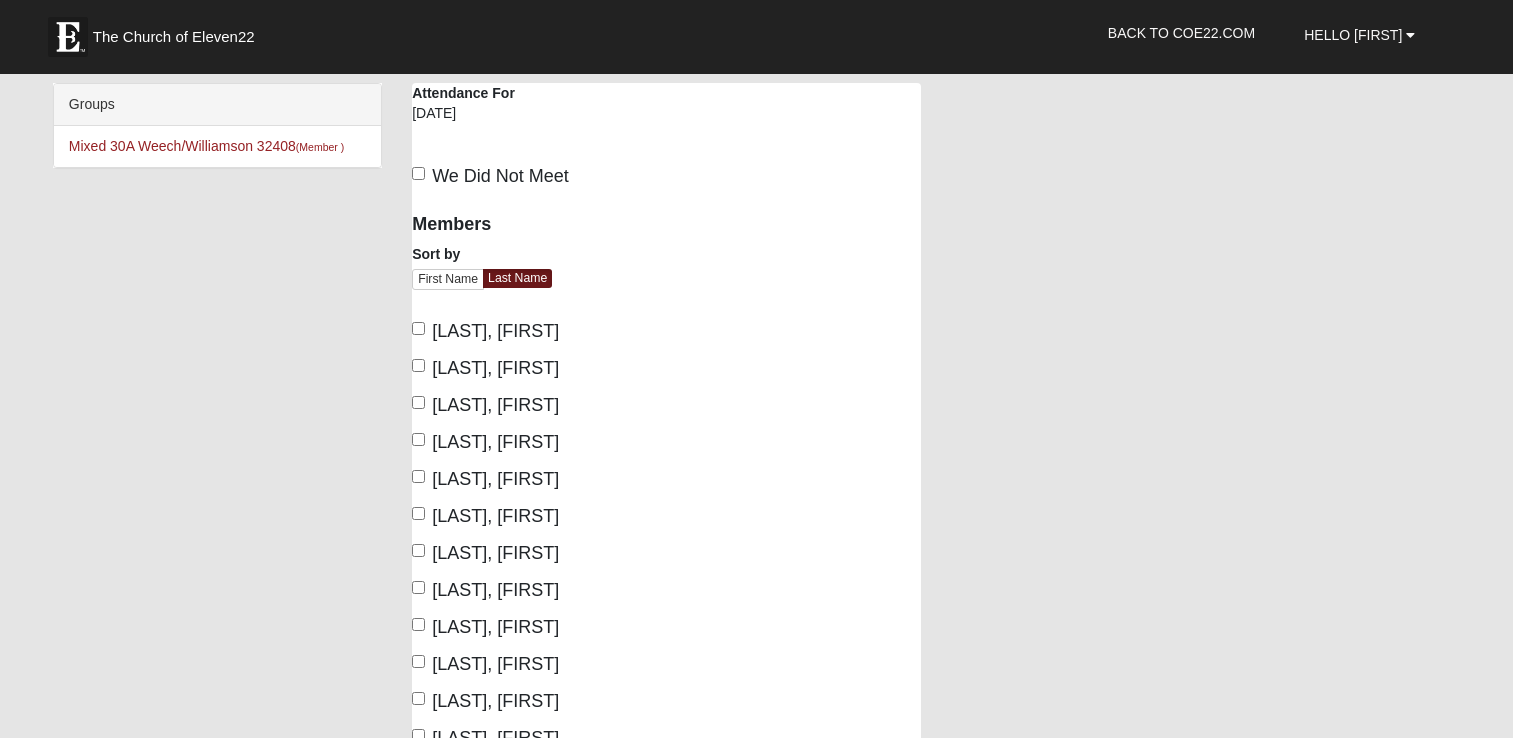scroll, scrollTop: 0, scrollLeft: 0, axis: both 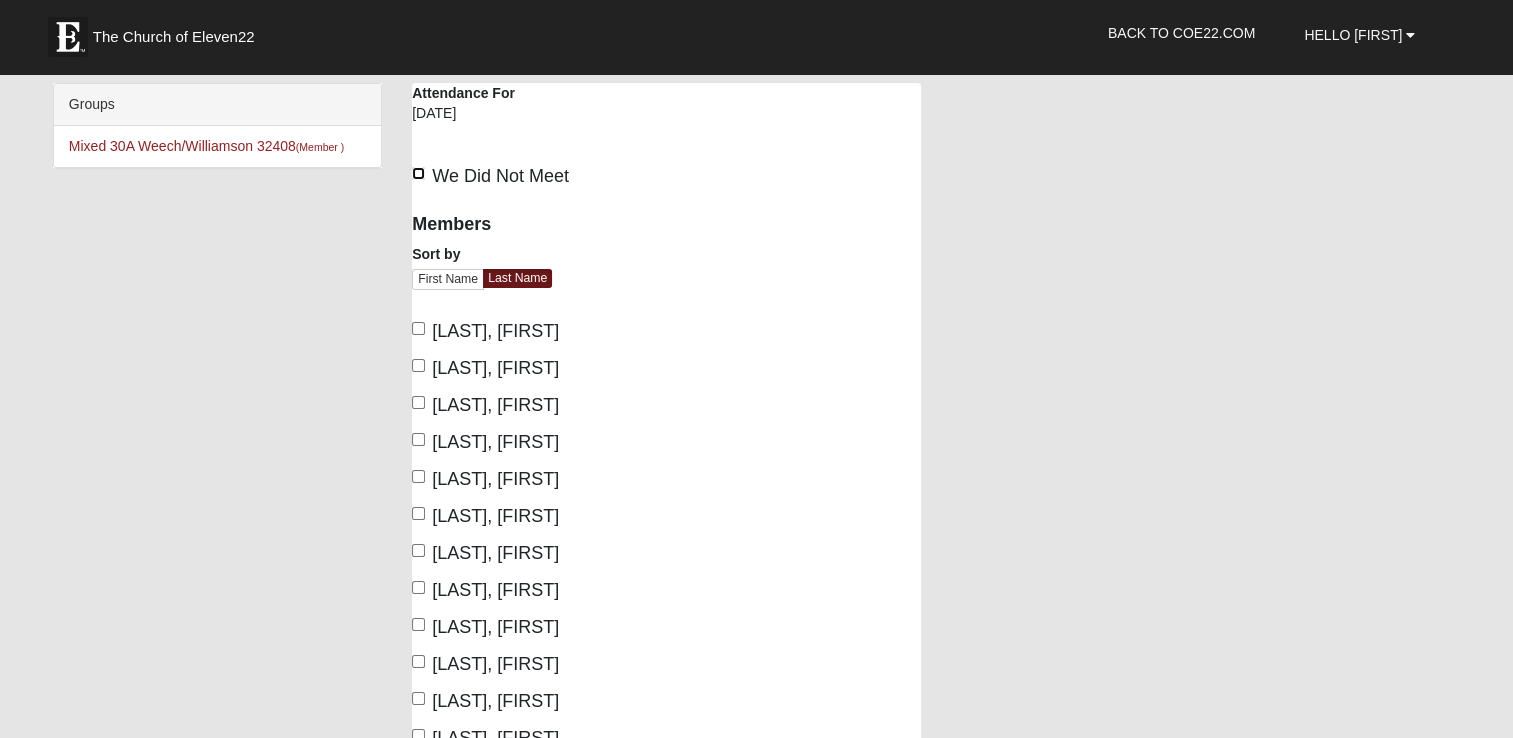 click on "We Did Not Meet" at bounding box center (418, 173) 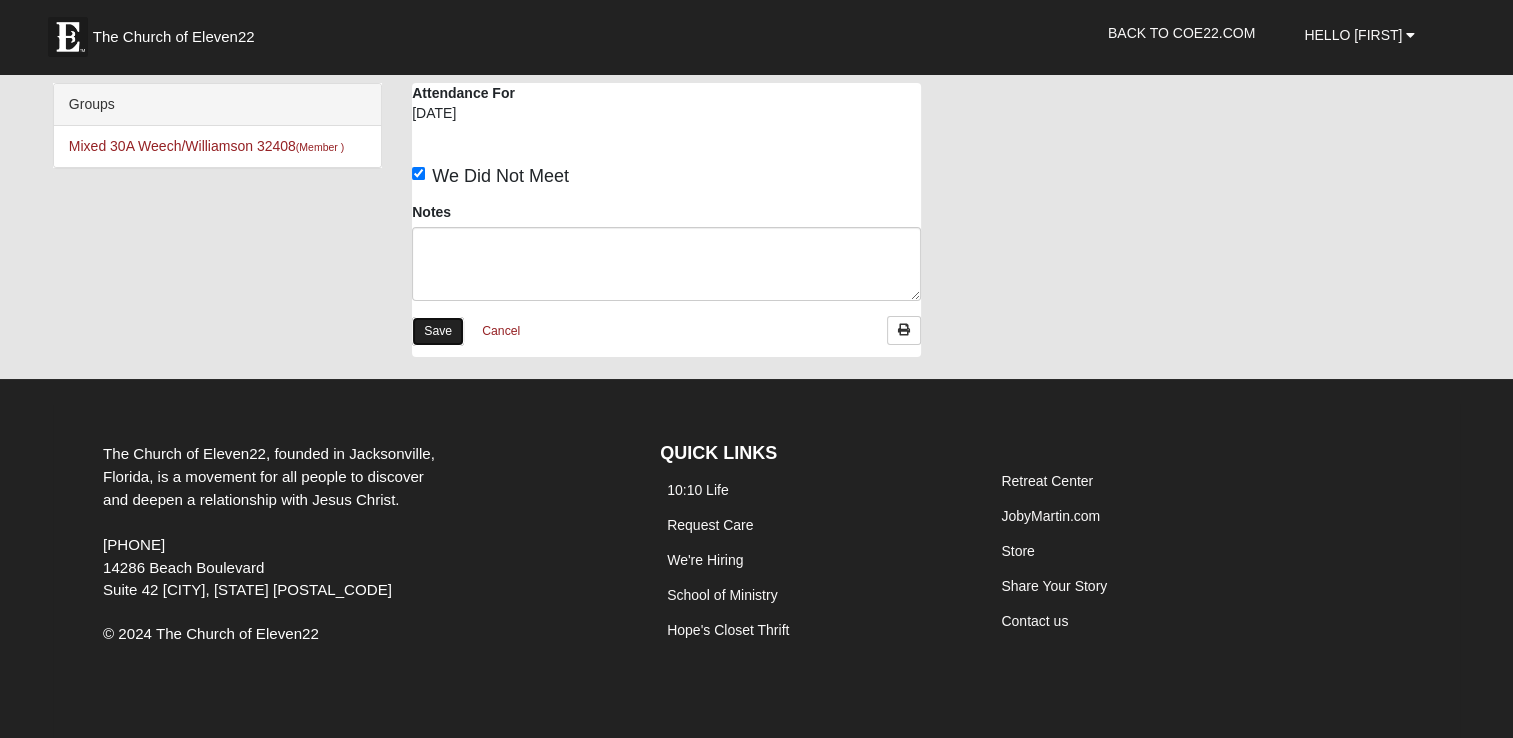 click on "Save" at bounding box center [438, 331] 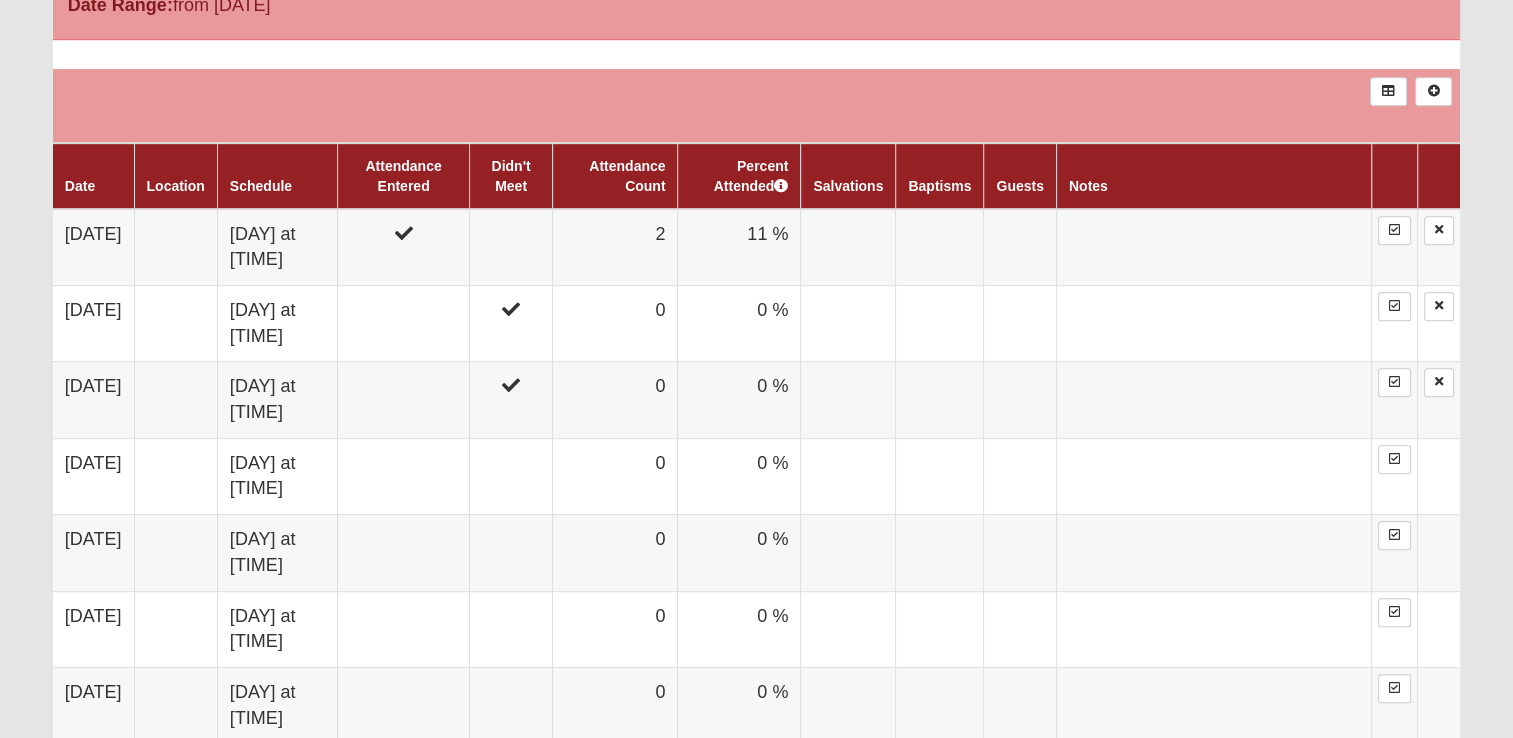 scroll, scrollTop: 1000, scrollLeft: 0, axis: vertical 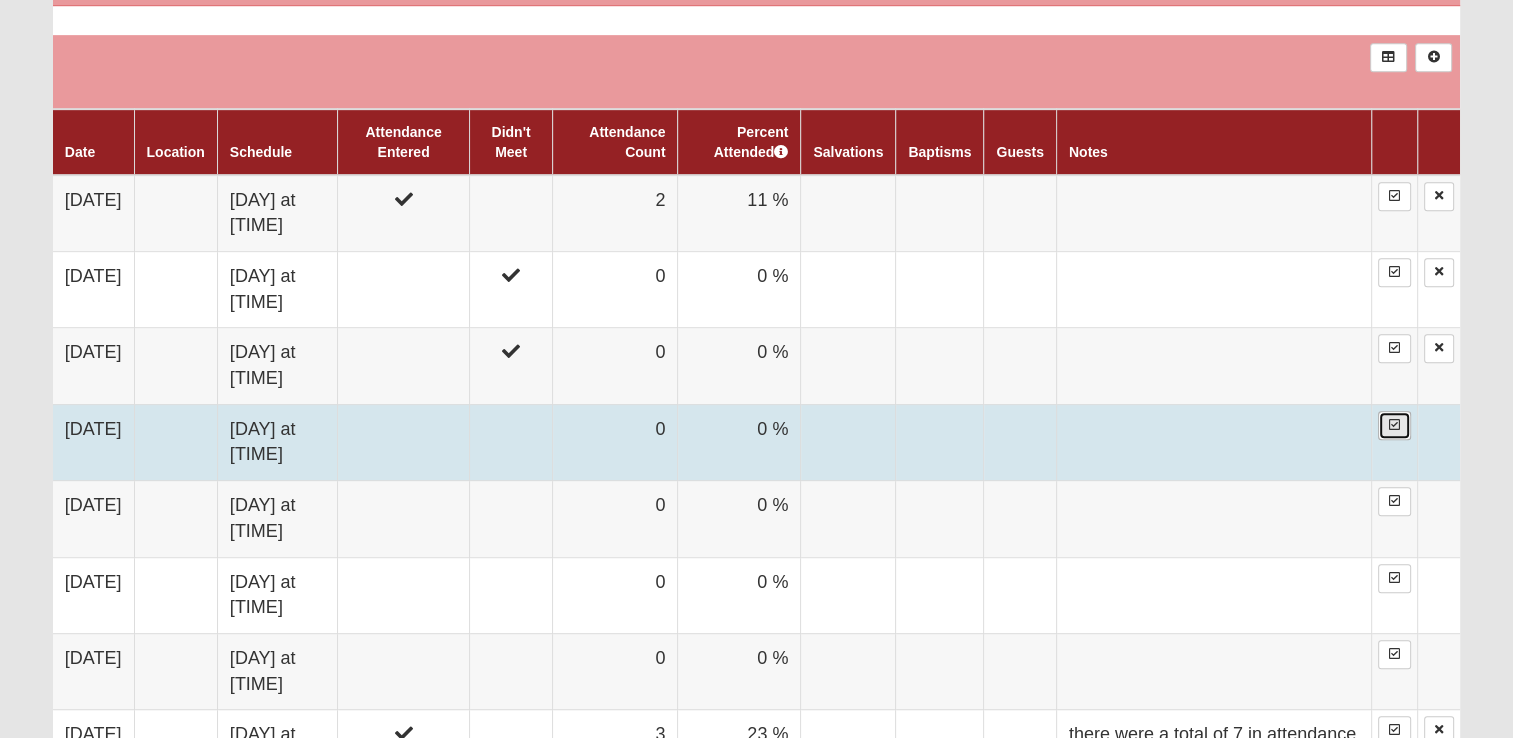 click at bounding box center (1394, 425) 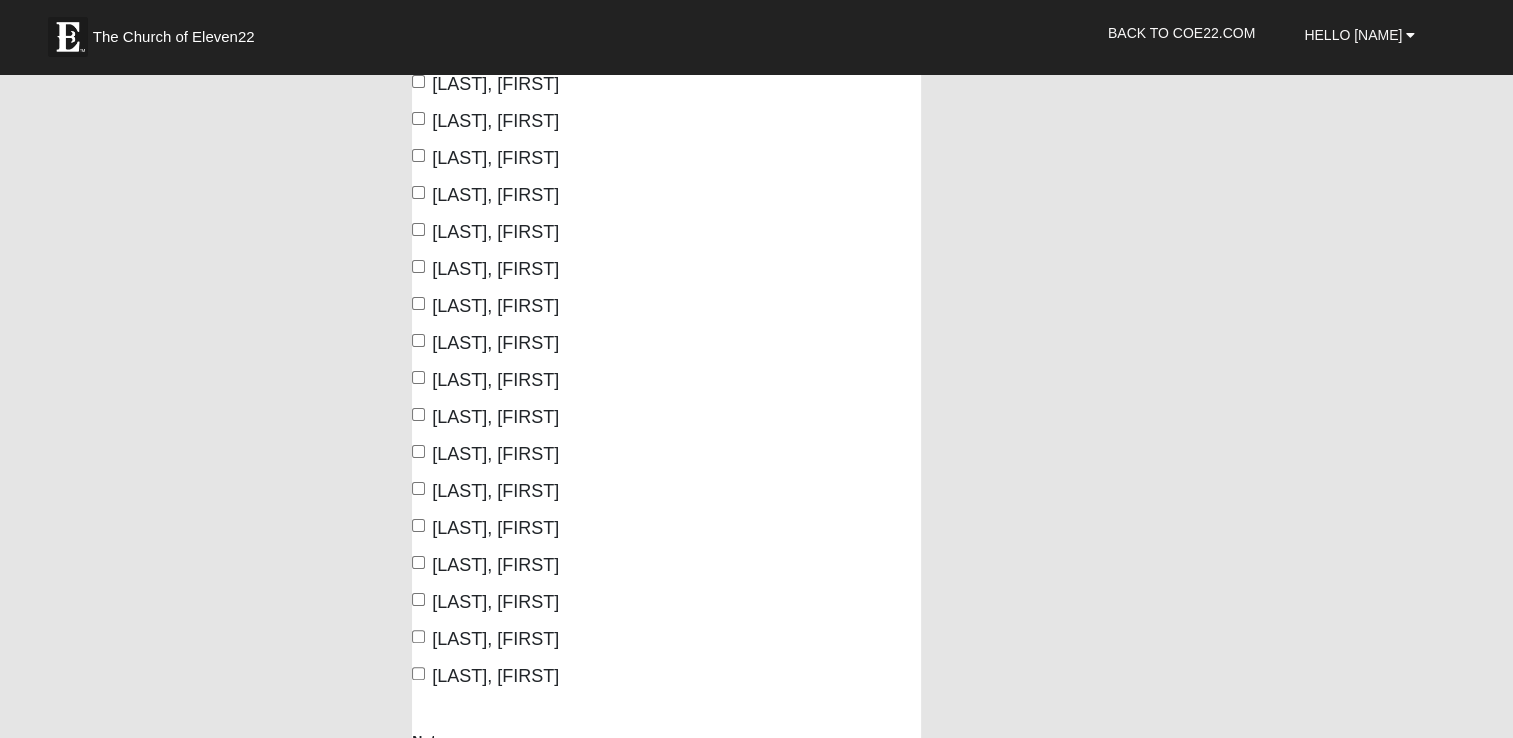 scroll, scrollTop: 0, scrollLeft: 0, axis: both 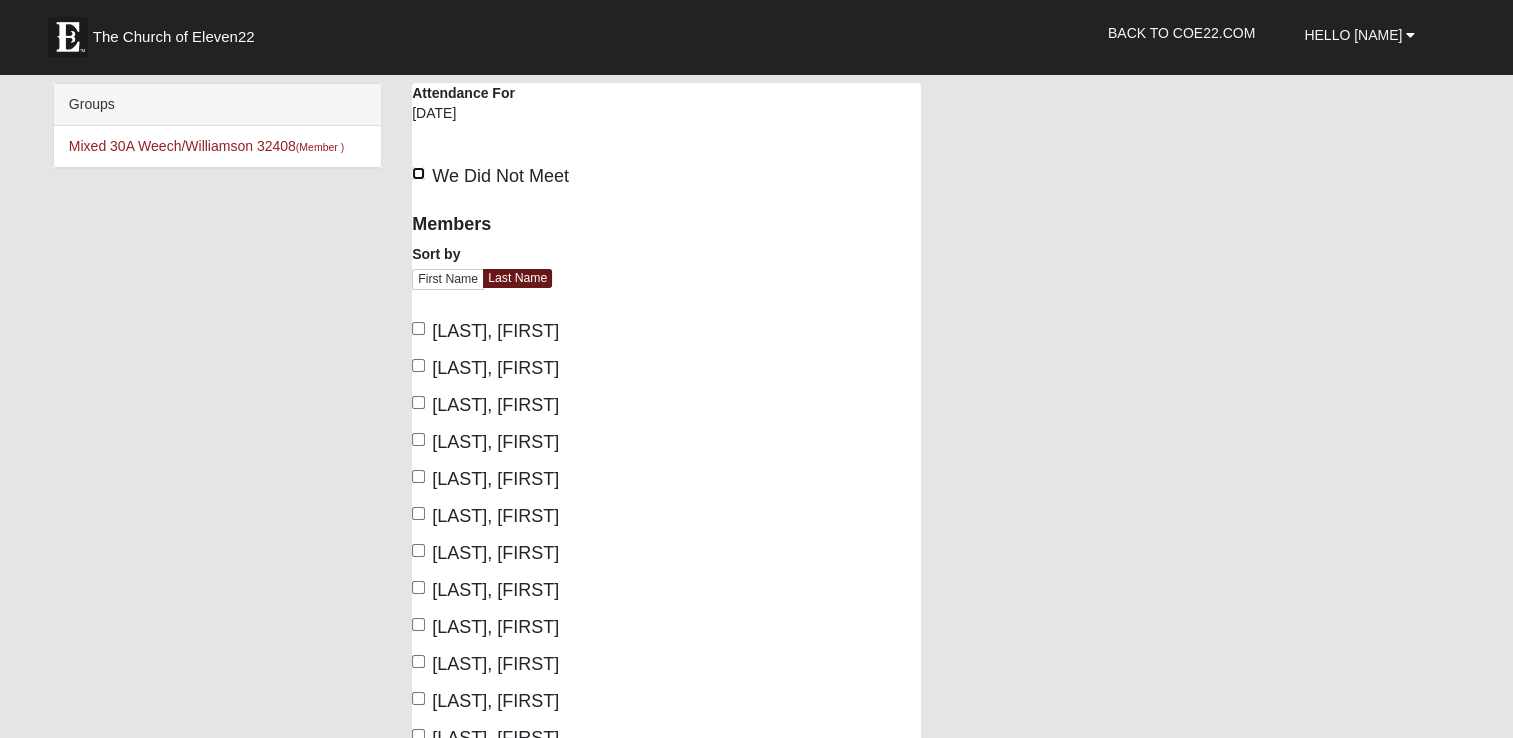 click on "We Did Not Meet" at bounding box center [418, 173] 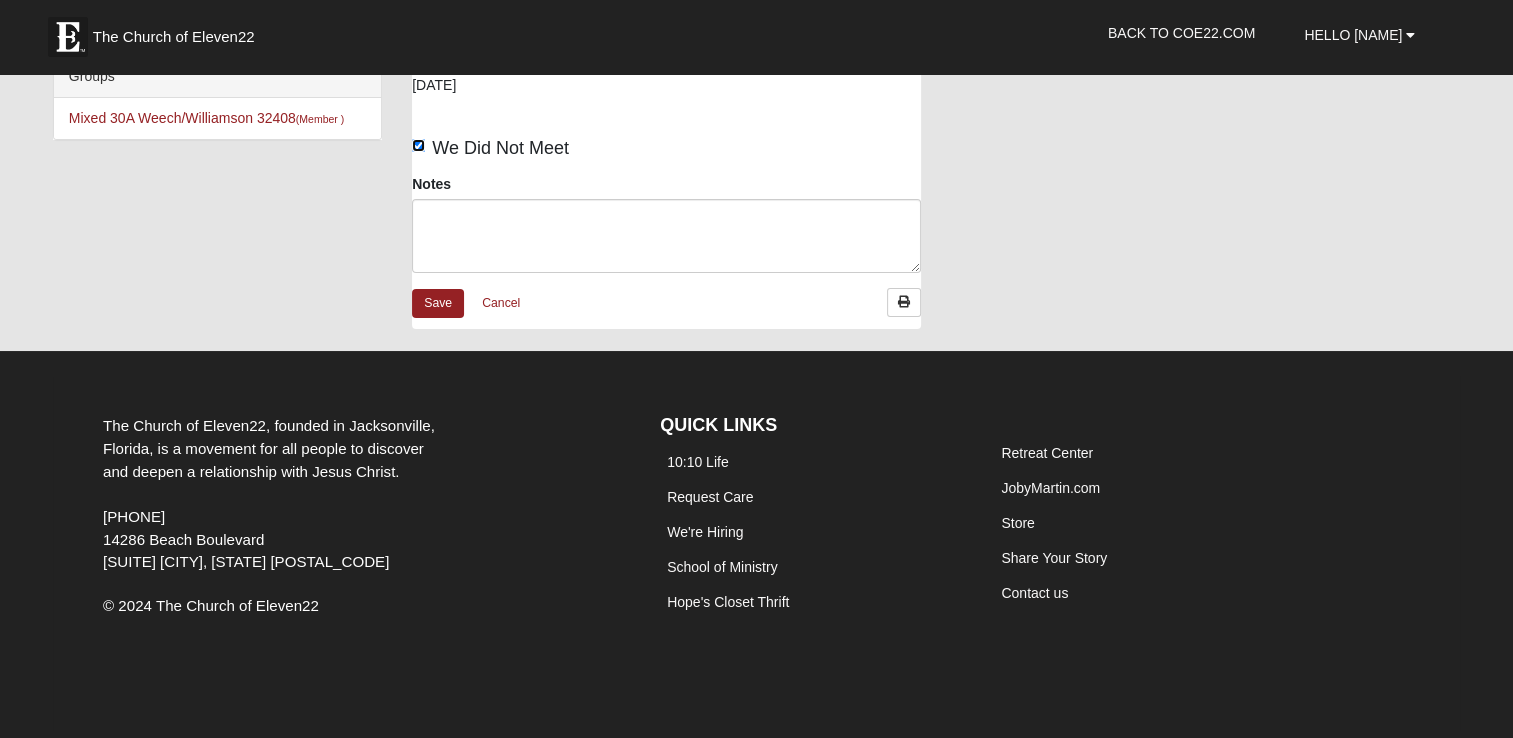 scroll, scrollTop: 43, scrollLeft: 0, axis: vertical 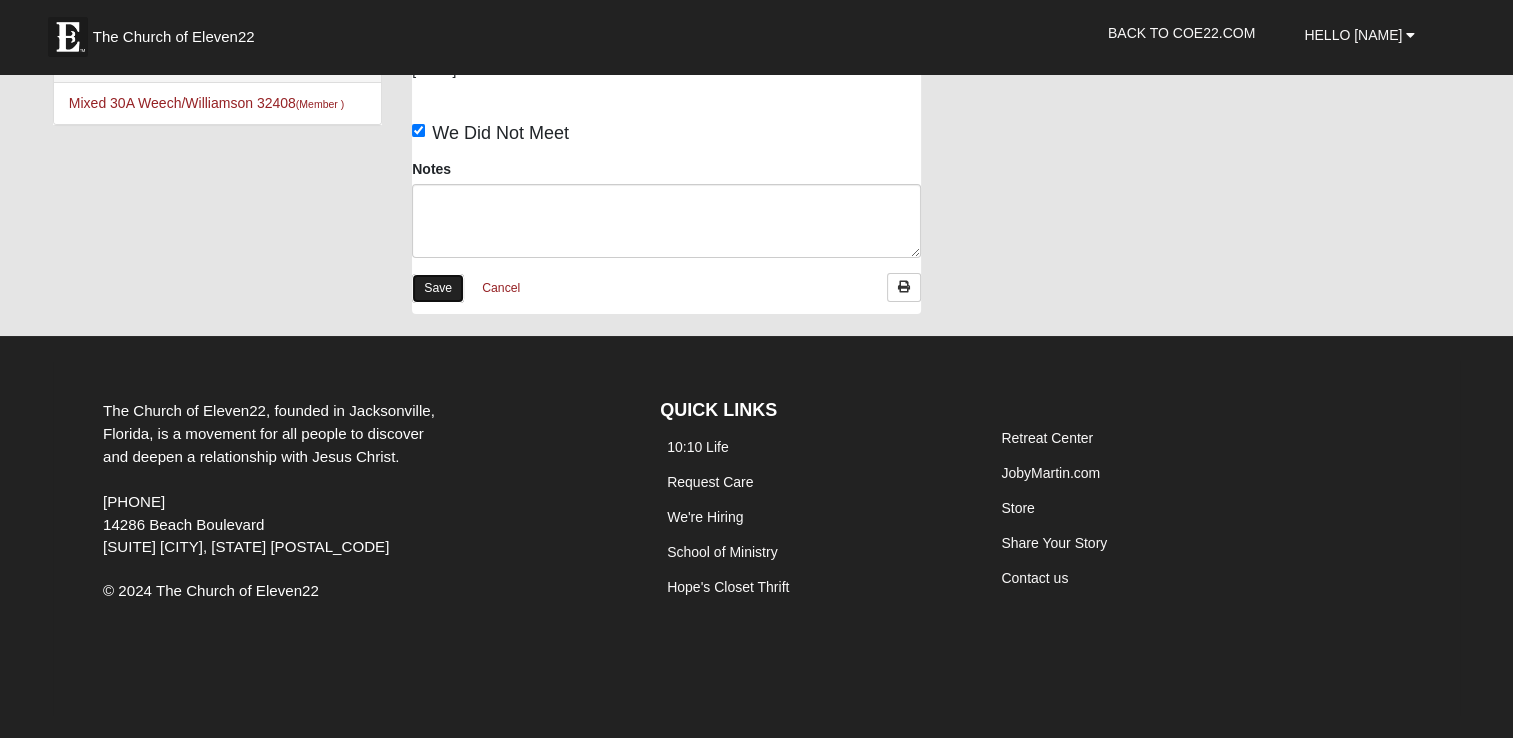 click on "Save" at bounding box center [438, 288] 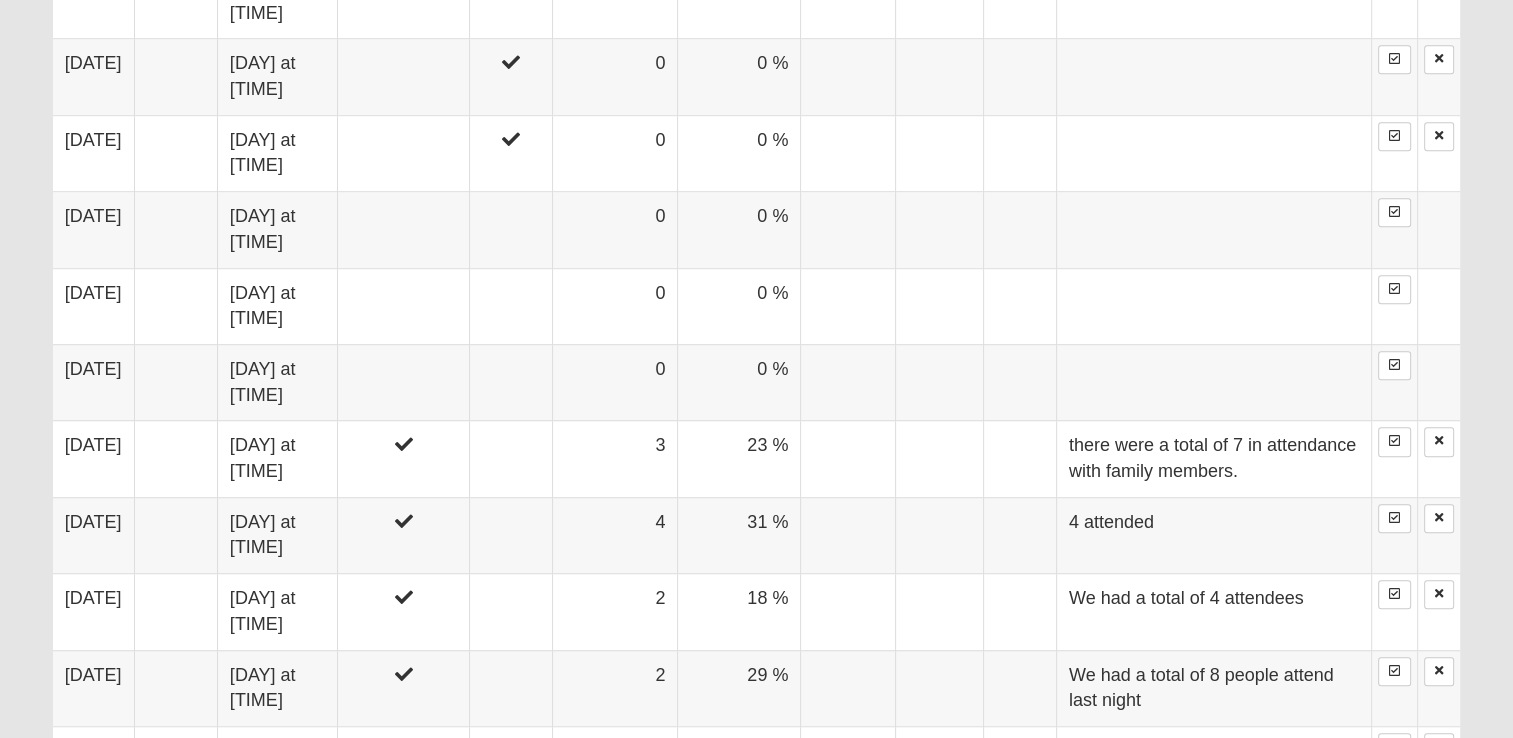 scroll, scrollTop: 1300, scrollLeft: 0, axis: vertical 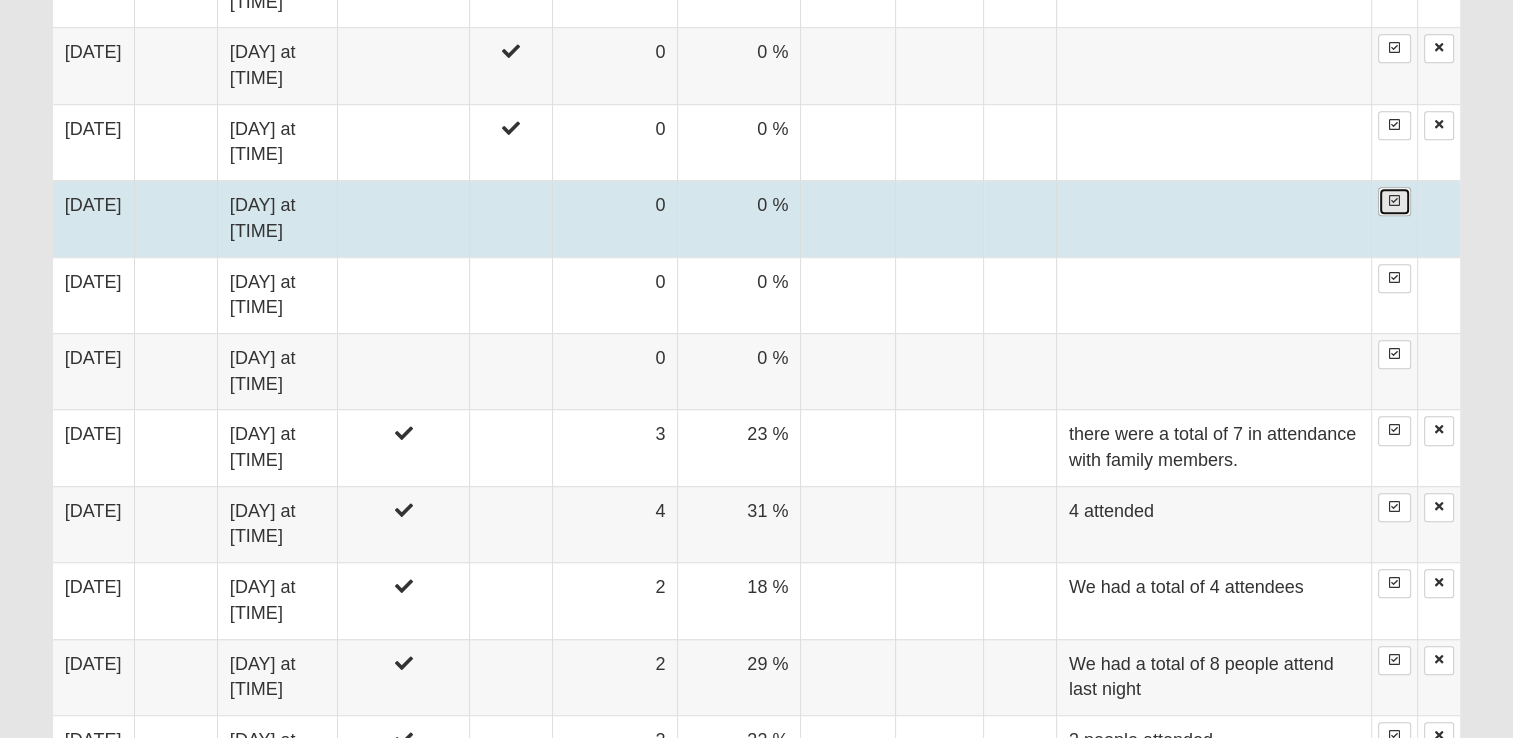 click at bounding box center [1394, 201] 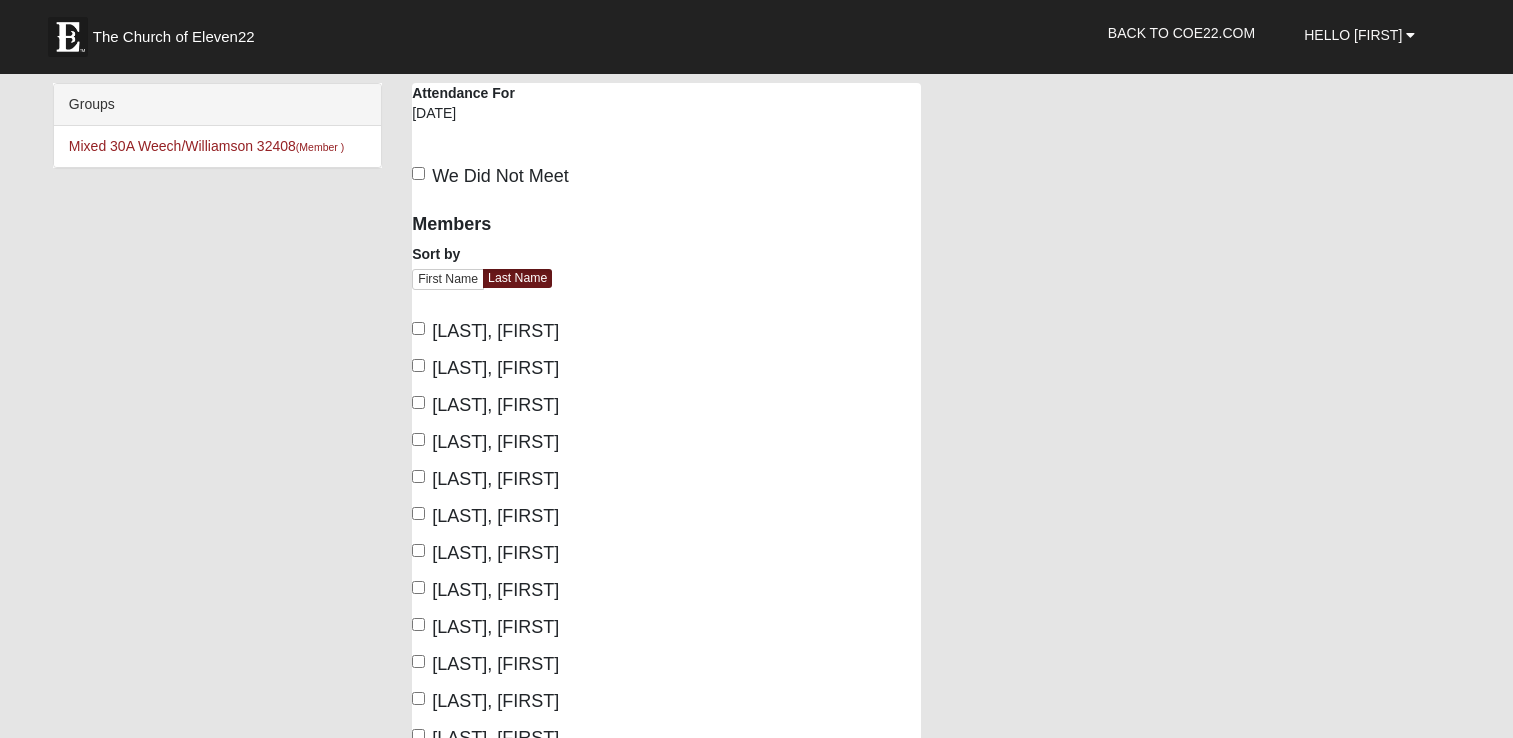scroll, scrollTop: 0, scrollLeft: 0, axis: both 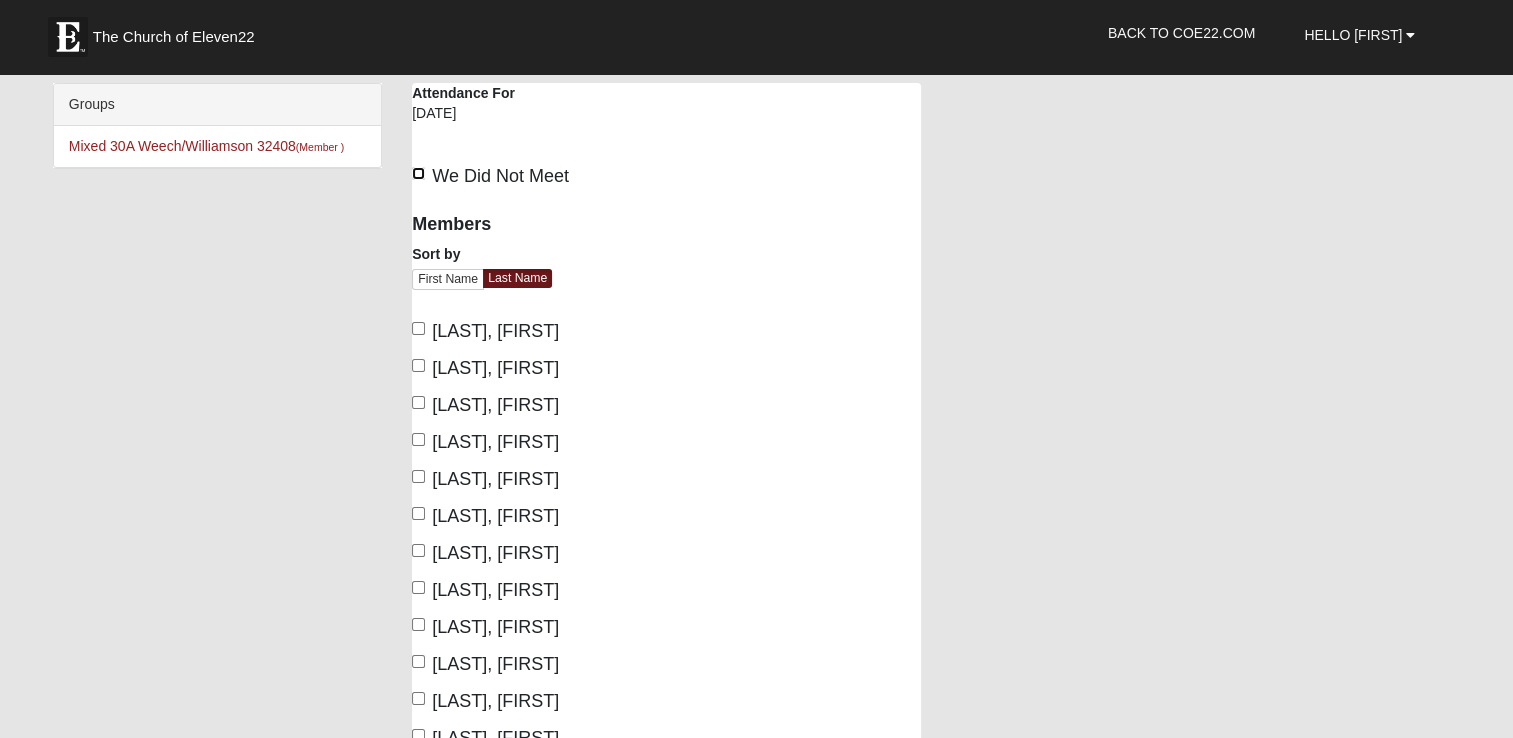 click on "We Did Not Meet" at bounding box center [418, 173] 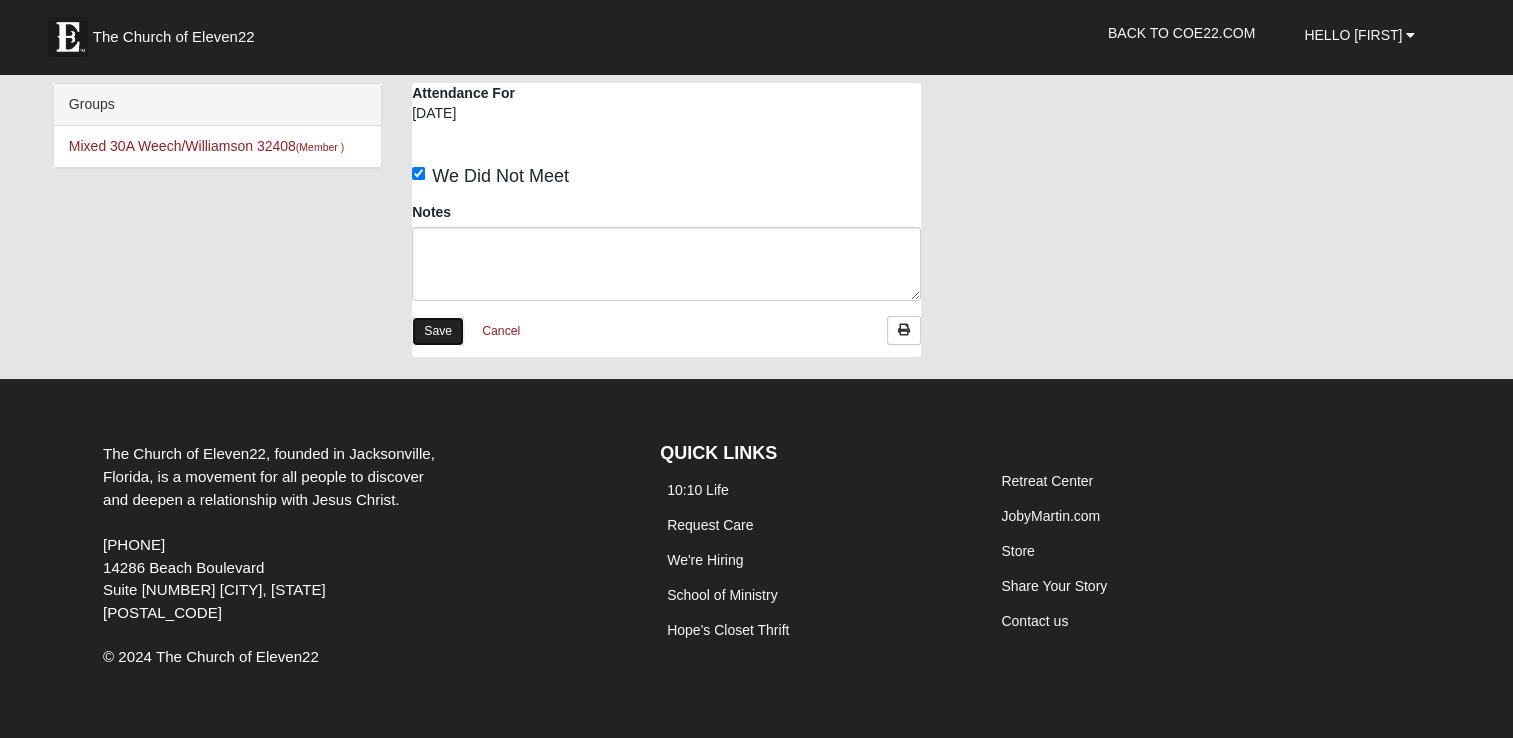 click on "Save" at bounding box center [438, 331] 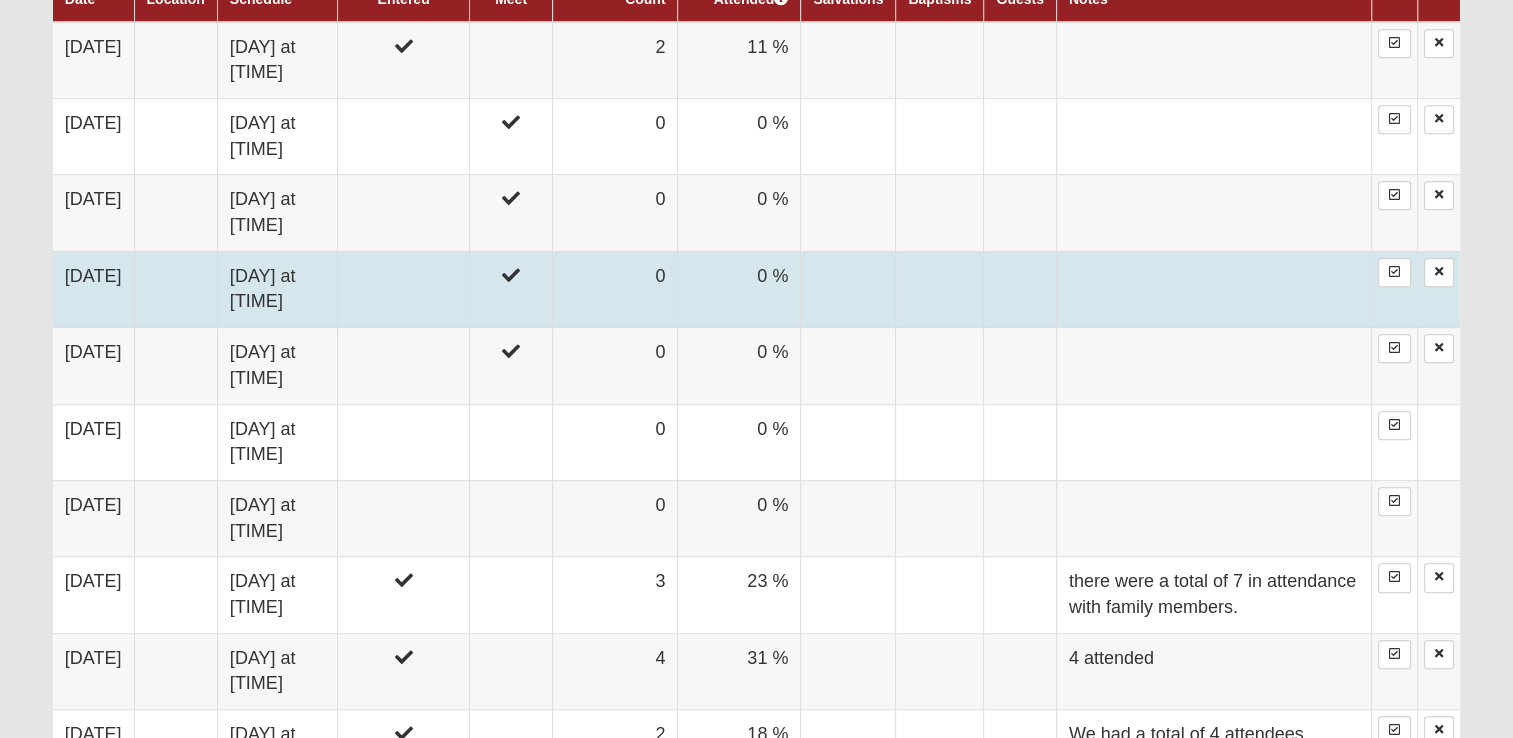 scroll, scrollTop: 1200, scrollLeft: 0, axis: vertical 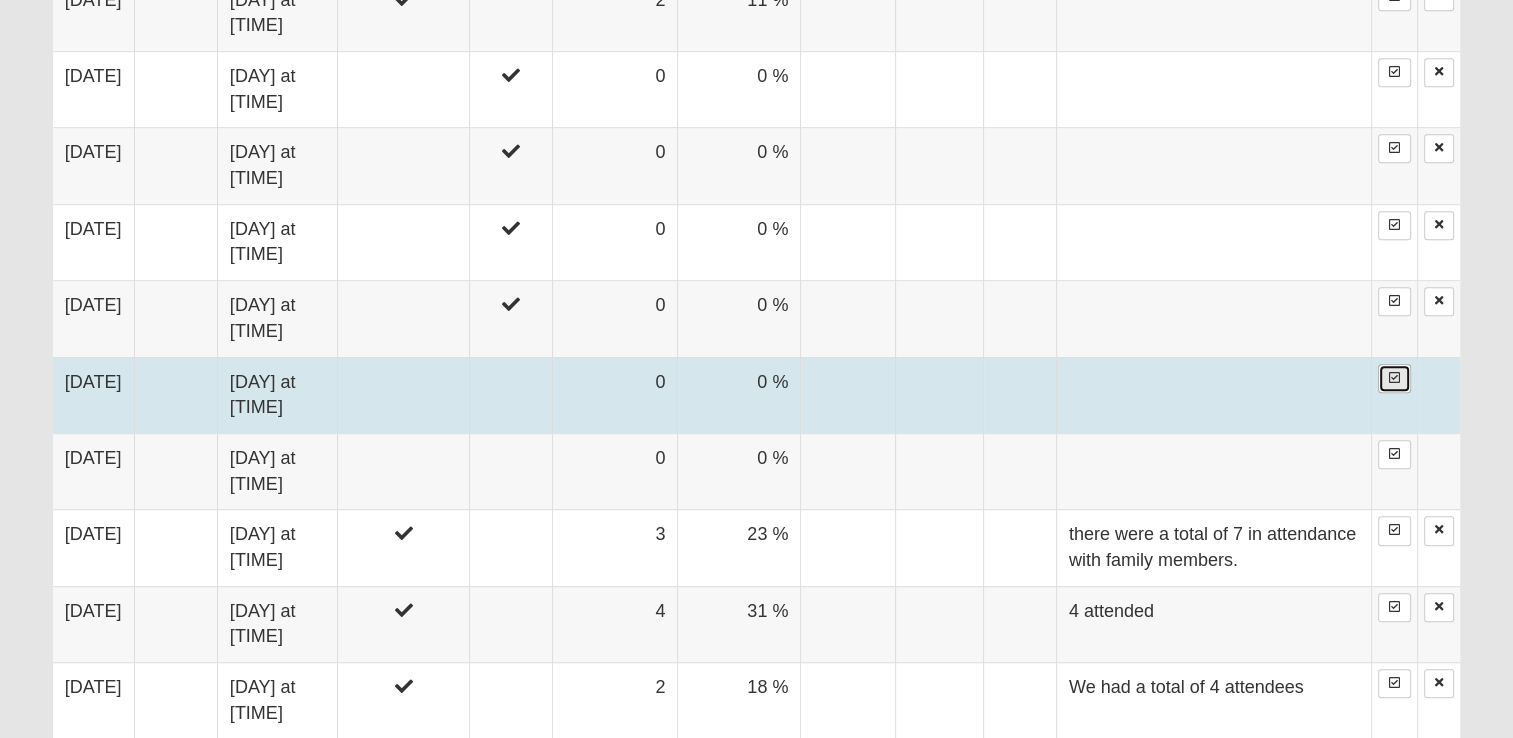 click at bounding box center [1394, 378] 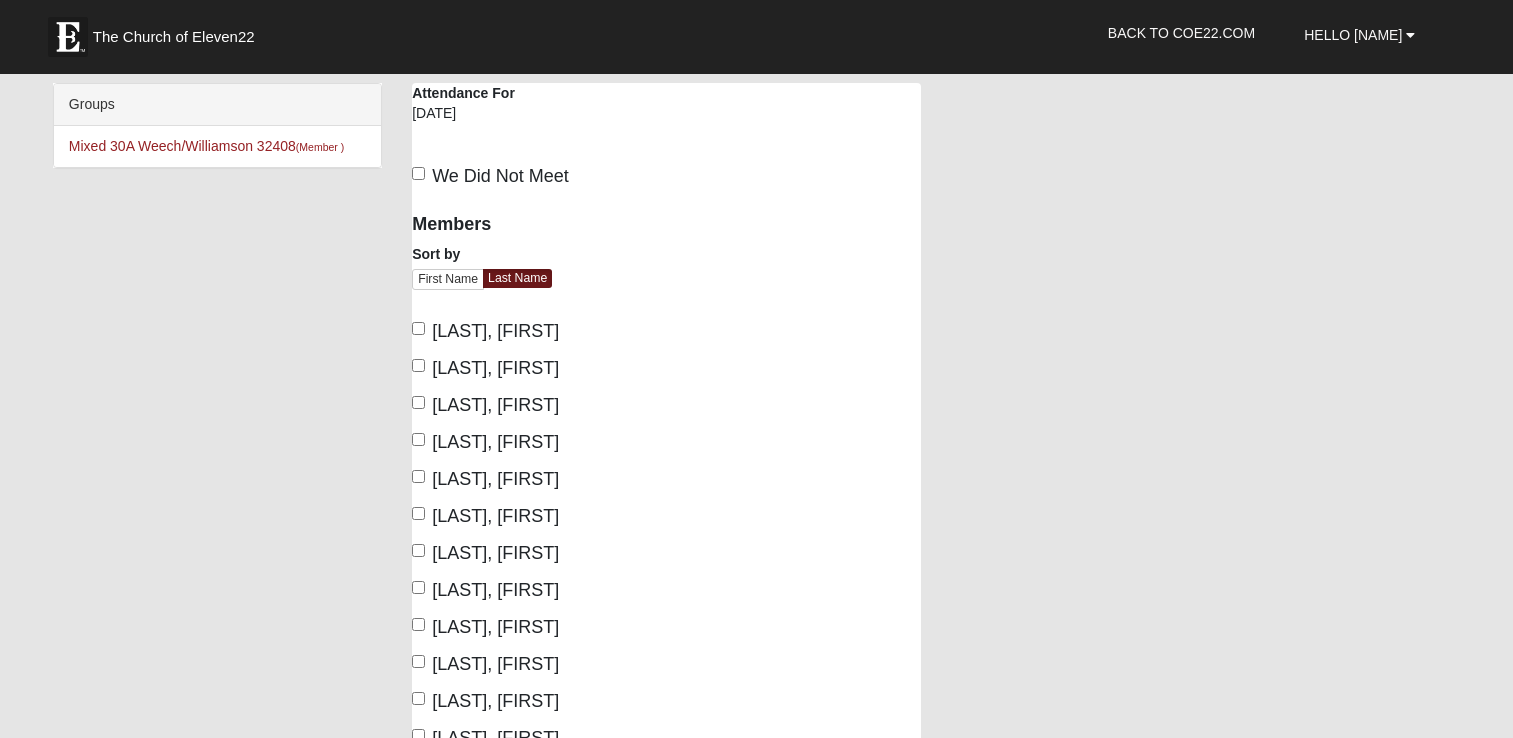 scroll, scrollTop: 0, scrollLeft: 0, axis: both 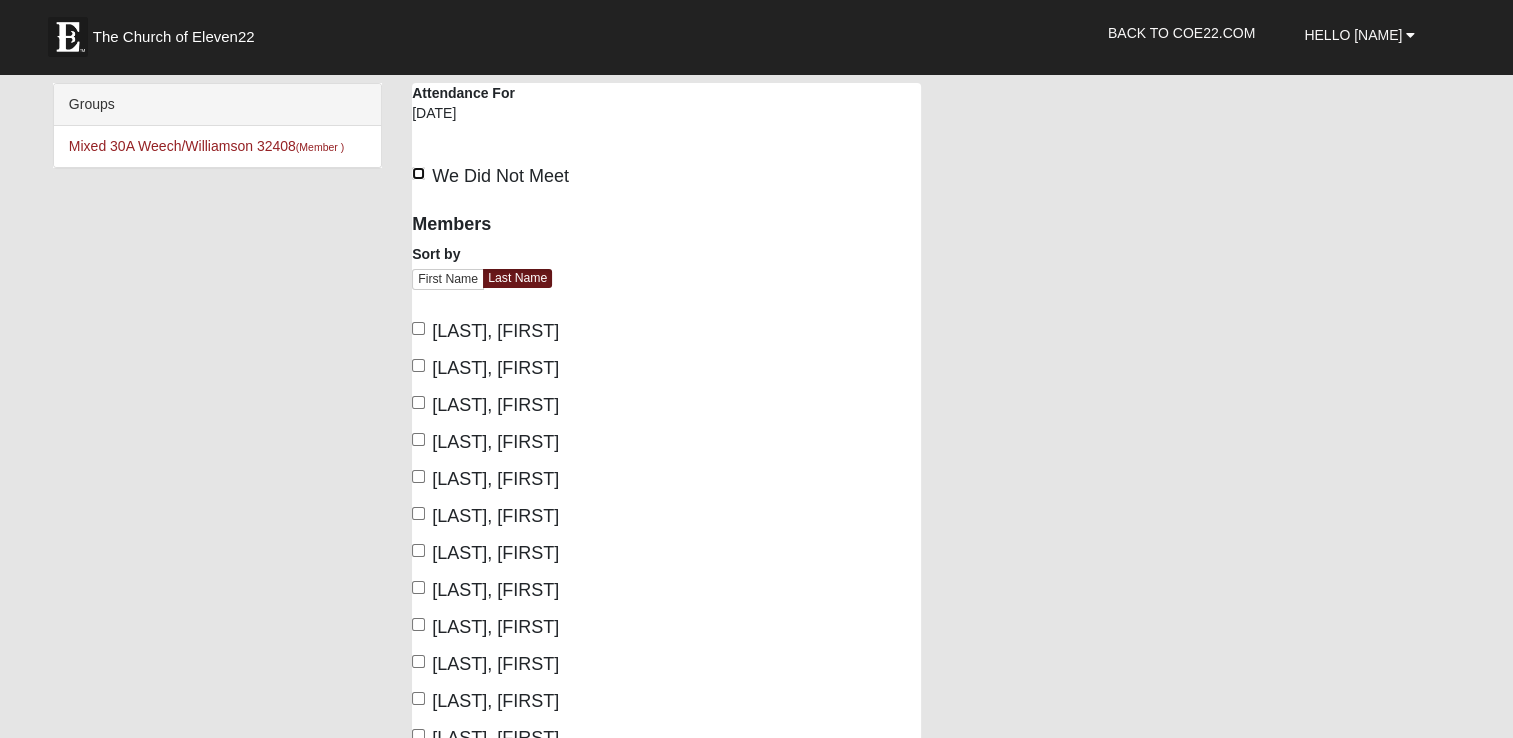 click on "We Did Not Meet" at bounding box center (418, 173) 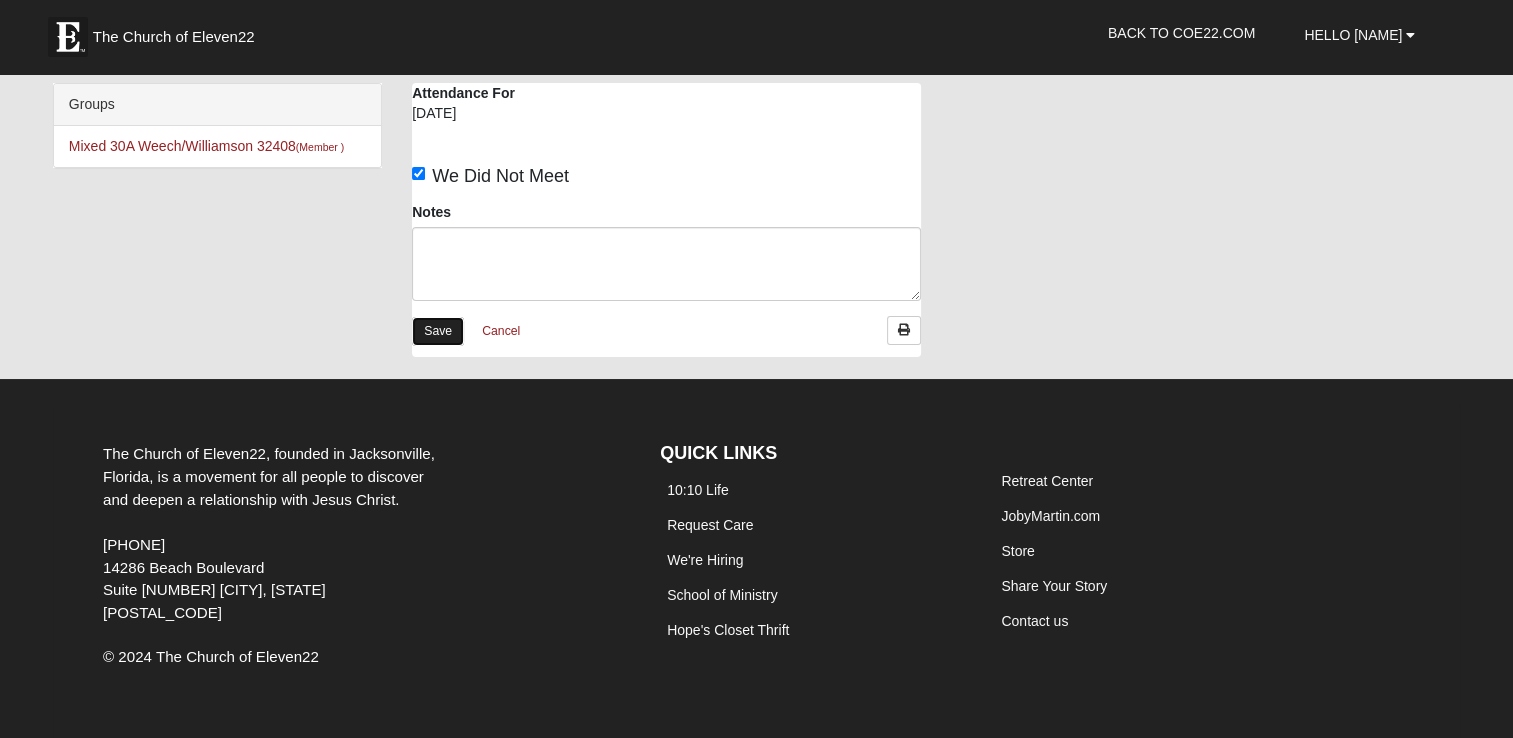 click on "Save" at bounding box center [438, 331] 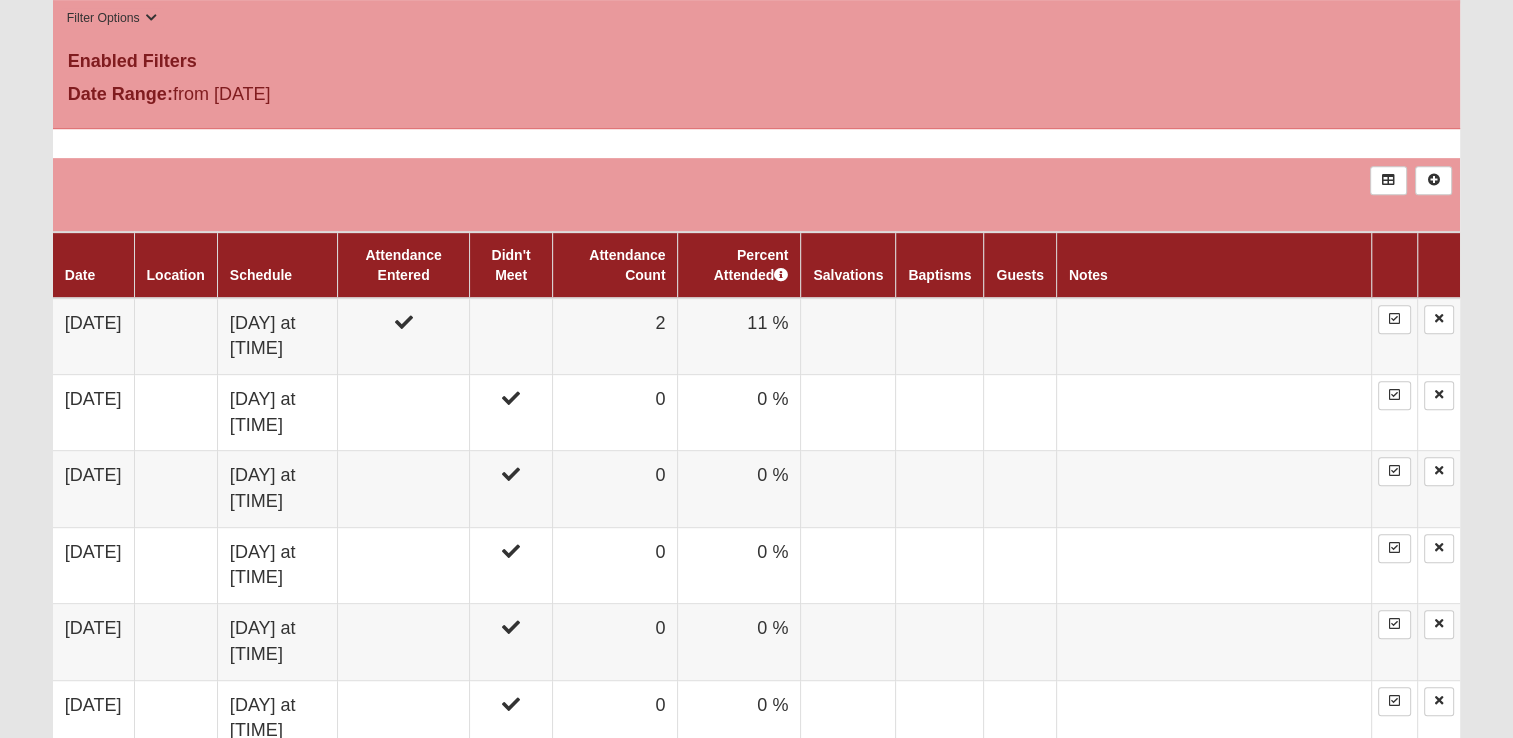 scroll, scrollTop: 700, scrollLeft: 0, axis: vertical 